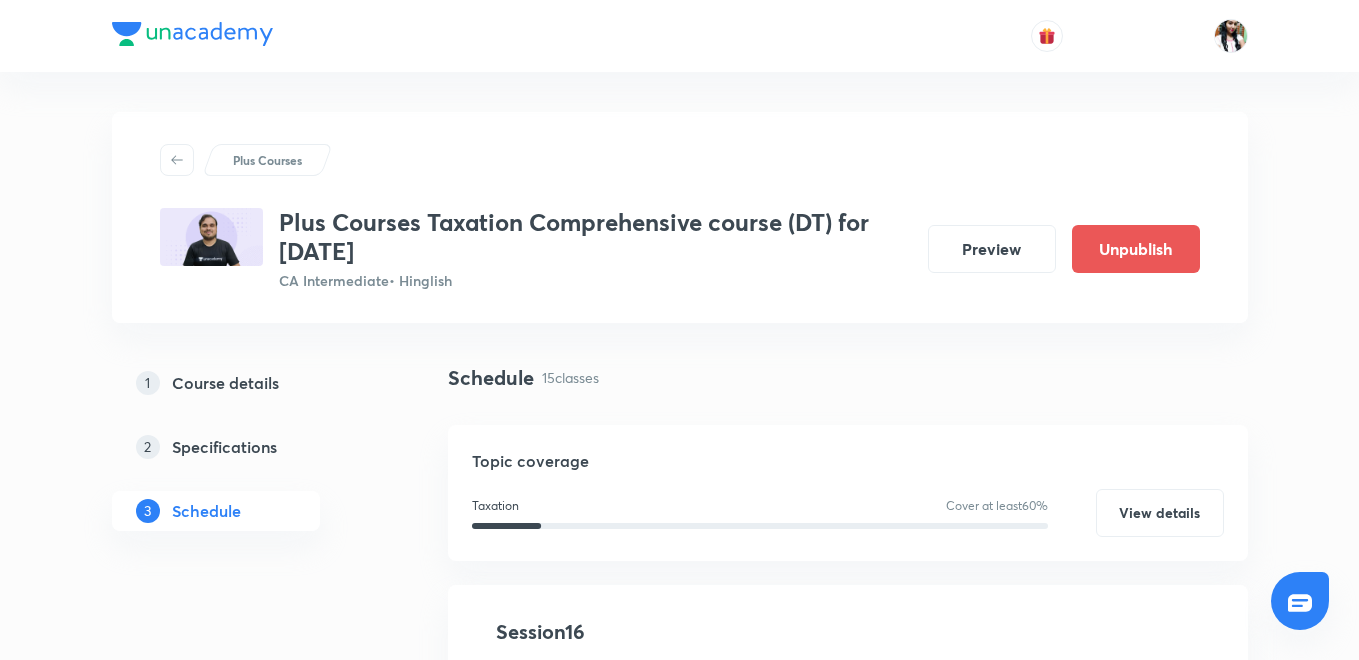 scroll, scrollTop: 111, scrollLeft: 0, axis: vertical 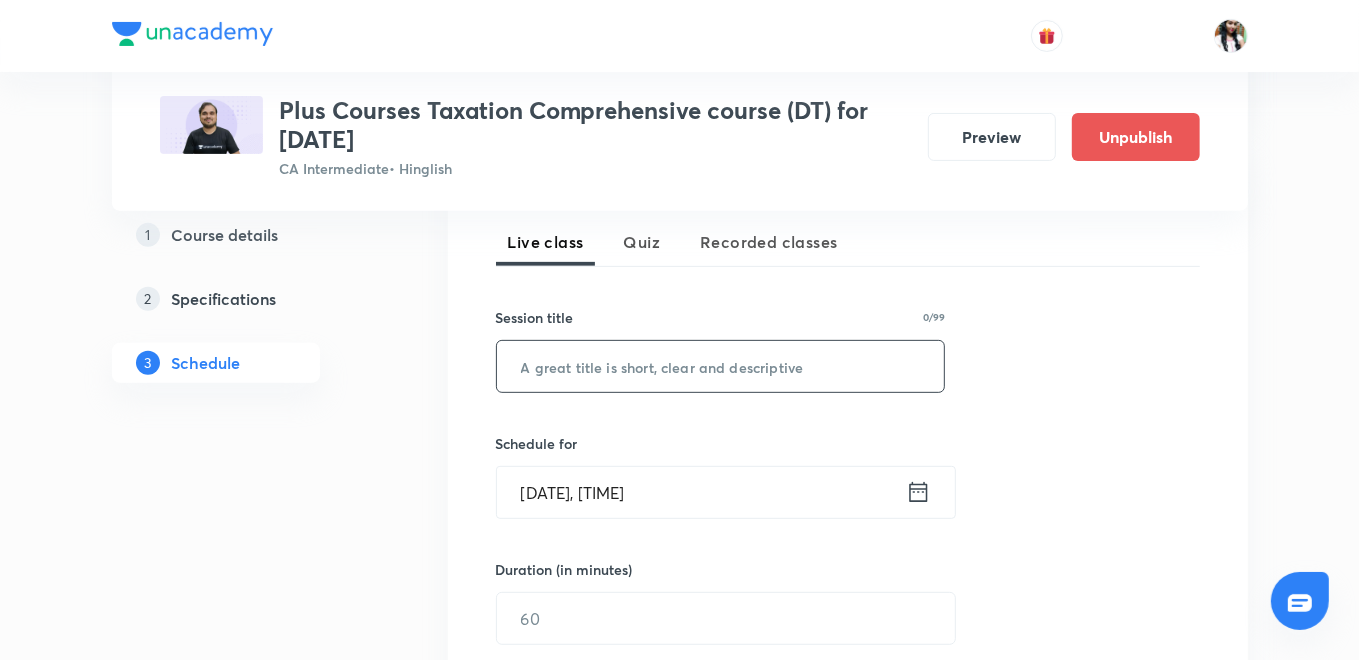 click at bounding box center (721, 366) 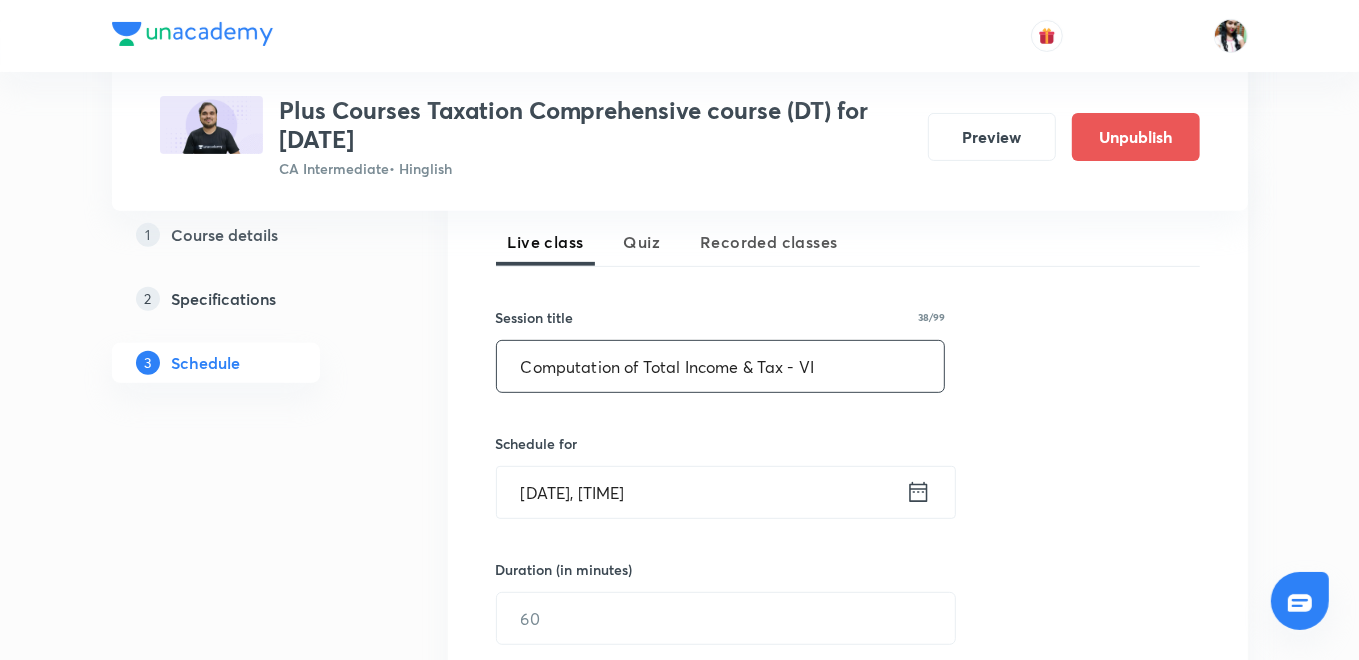type on "Computation of Total Income & Tax - VI" 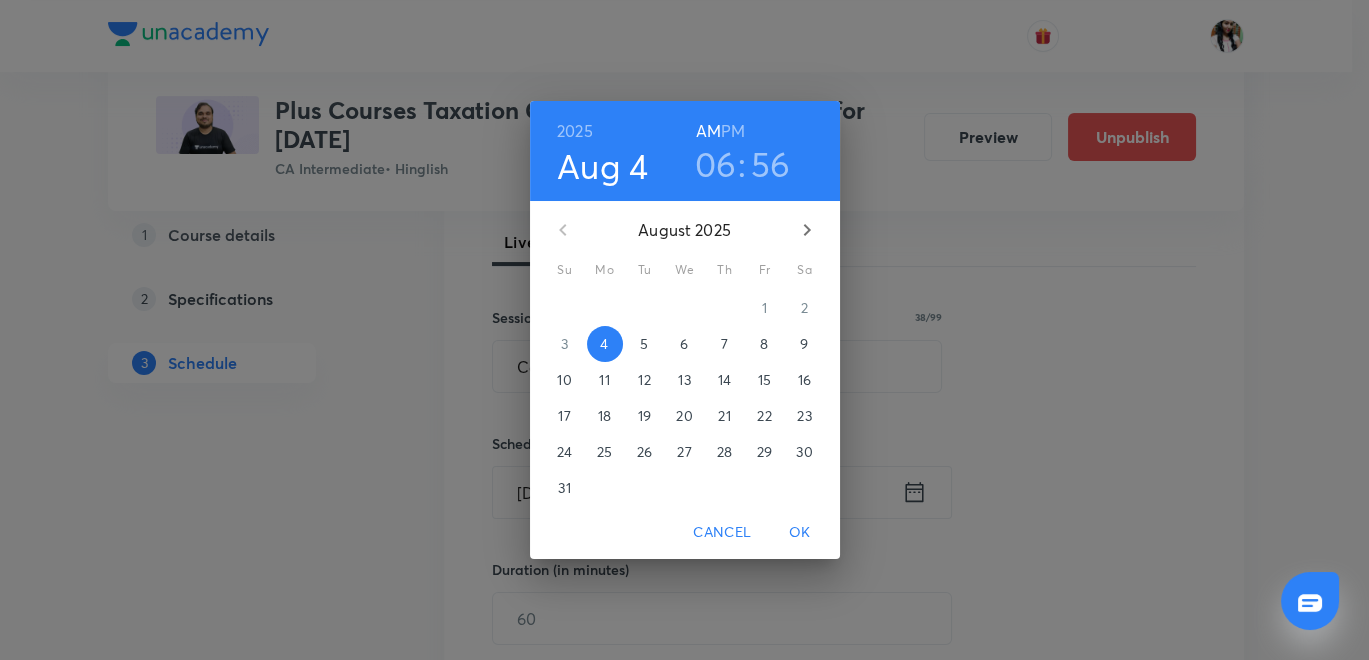 click on "5" at bounding box center (645, 344) 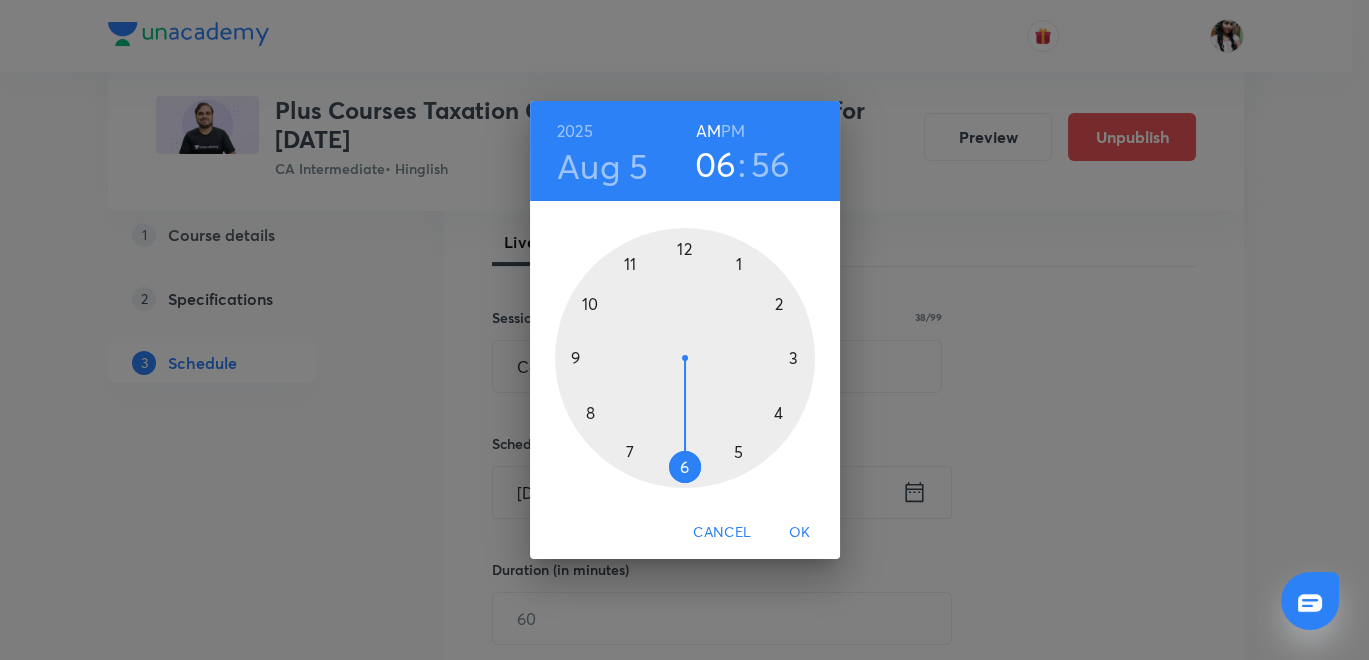 click on "PM" at bounding box center (733, 131) 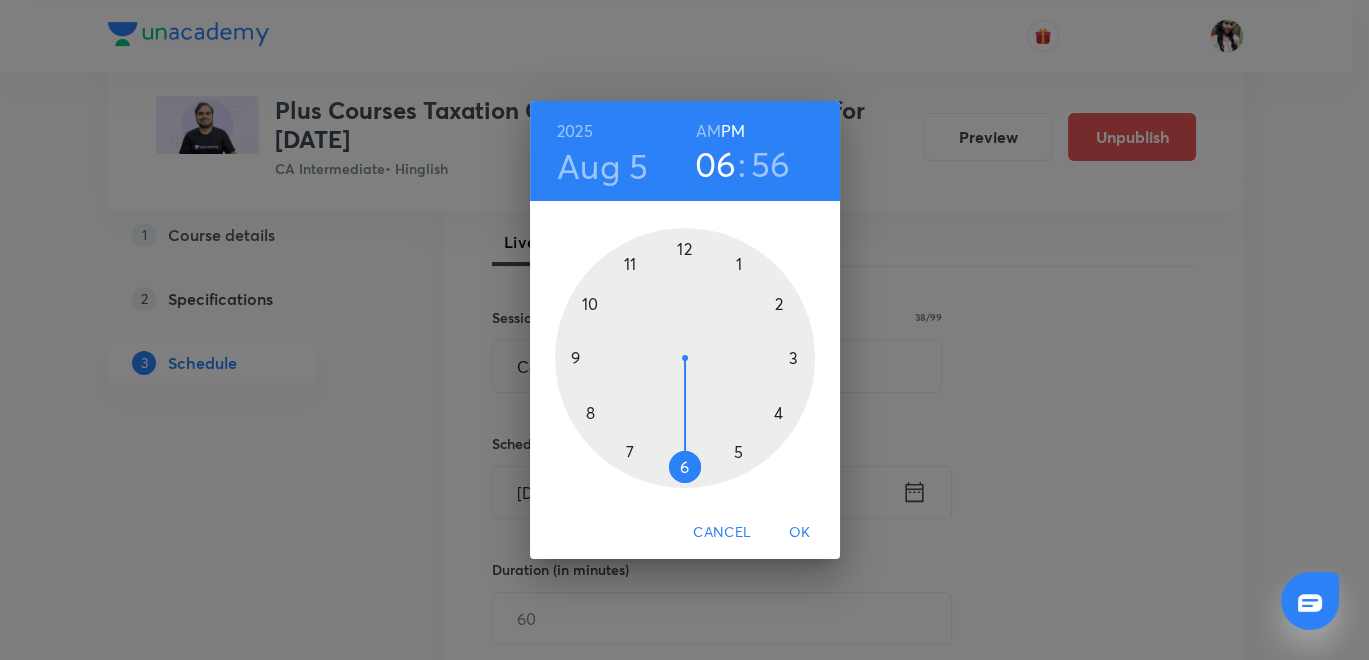 click at bounding box center (685, 358) 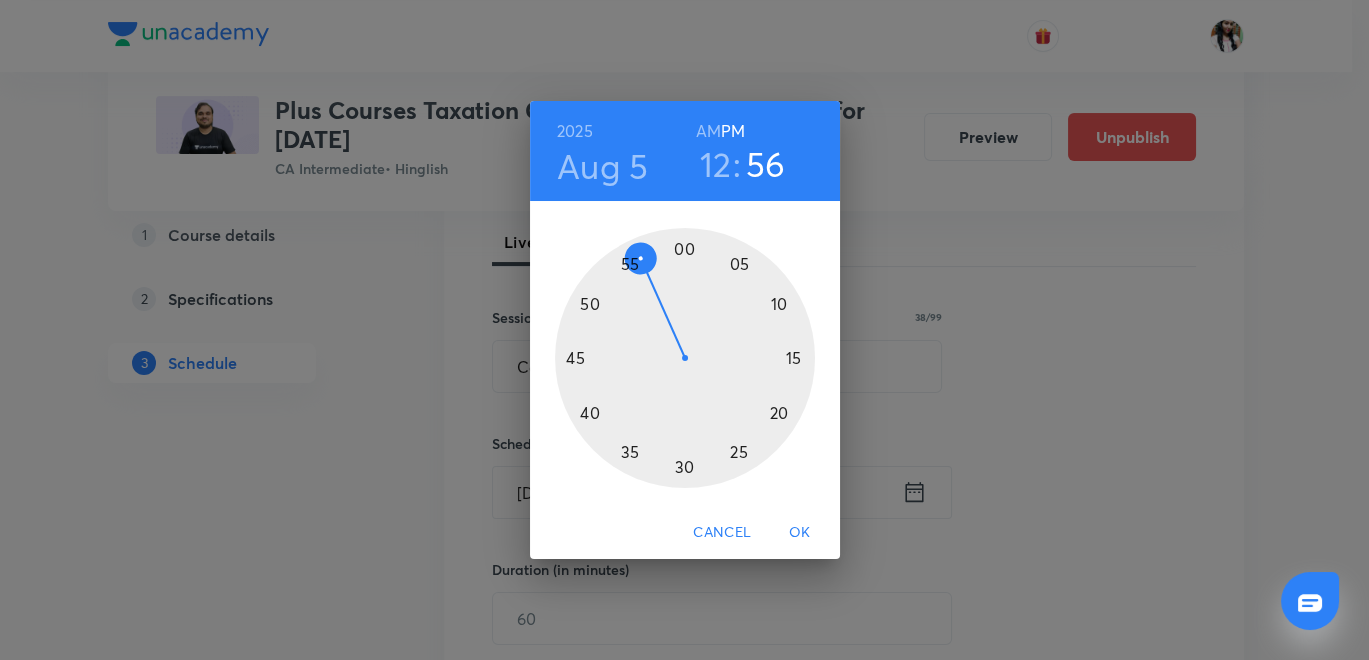 click at bounding box center (685, 358) 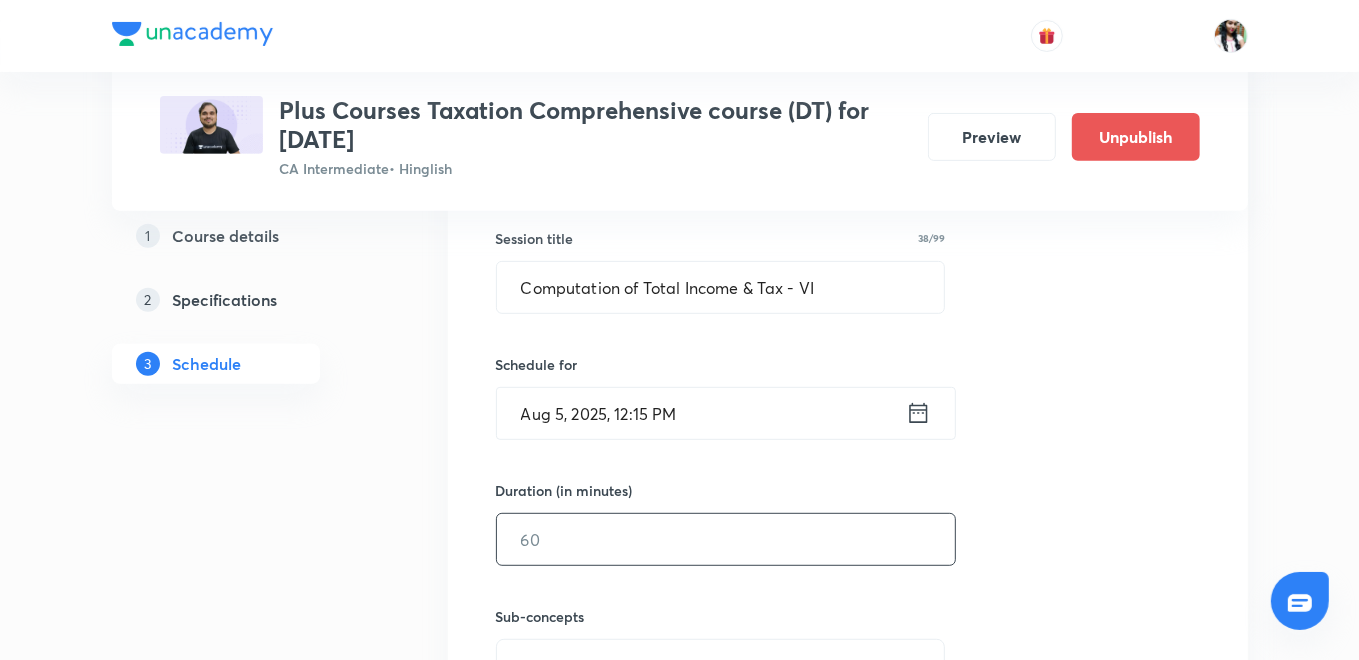 scroll, scrollTop: 556, scrollLeft: 0, axis: vertical 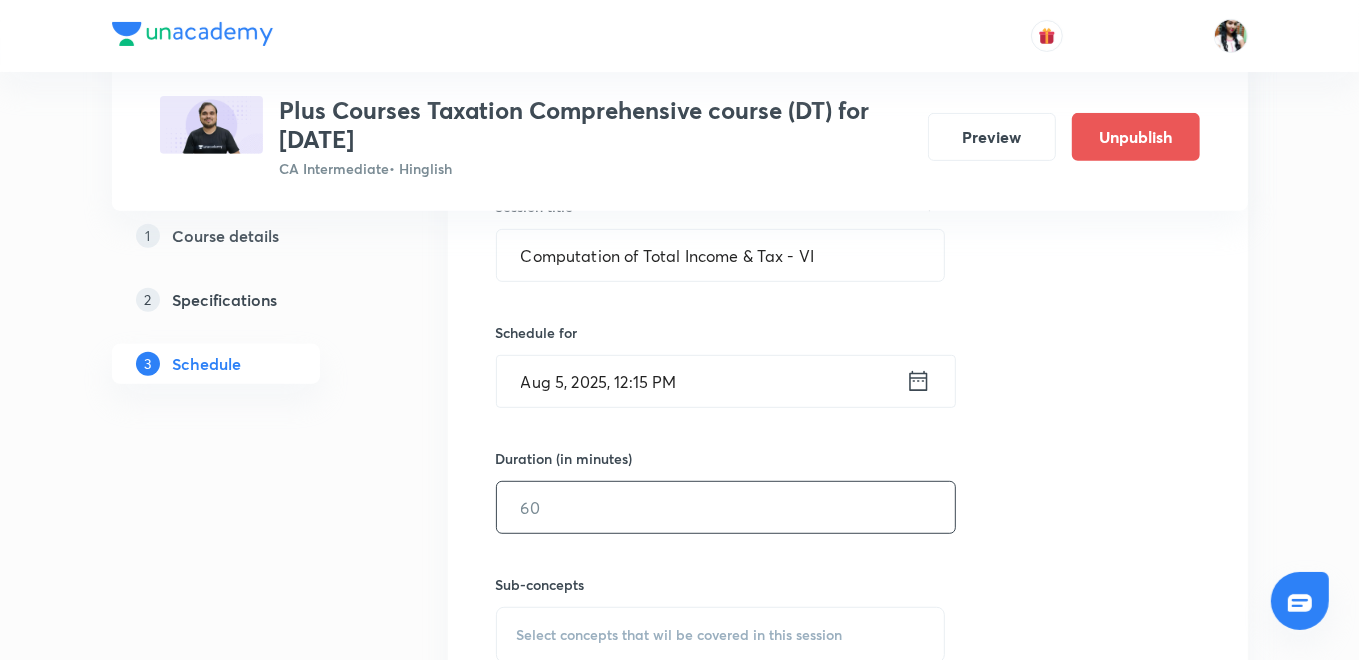 click at bounding box center (726, 507) 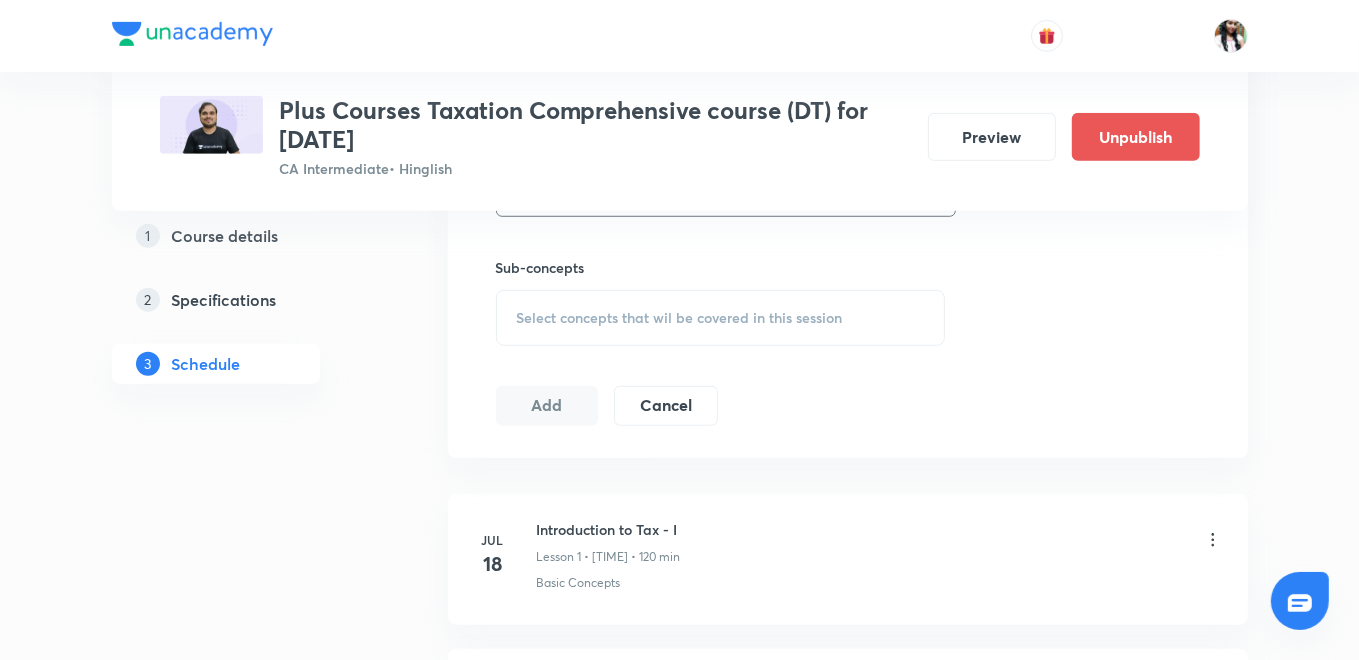 scroll, scrollTop: 889, scrollLeft: 0, axis: vertical 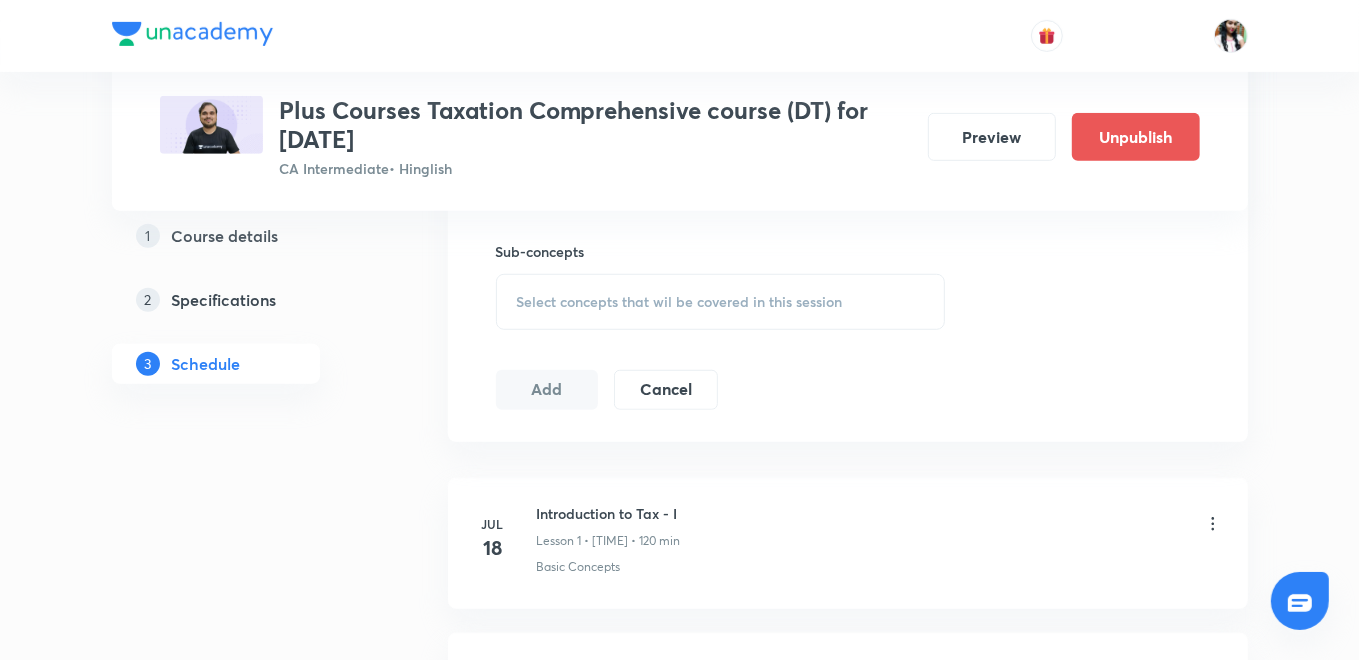 type on "130" 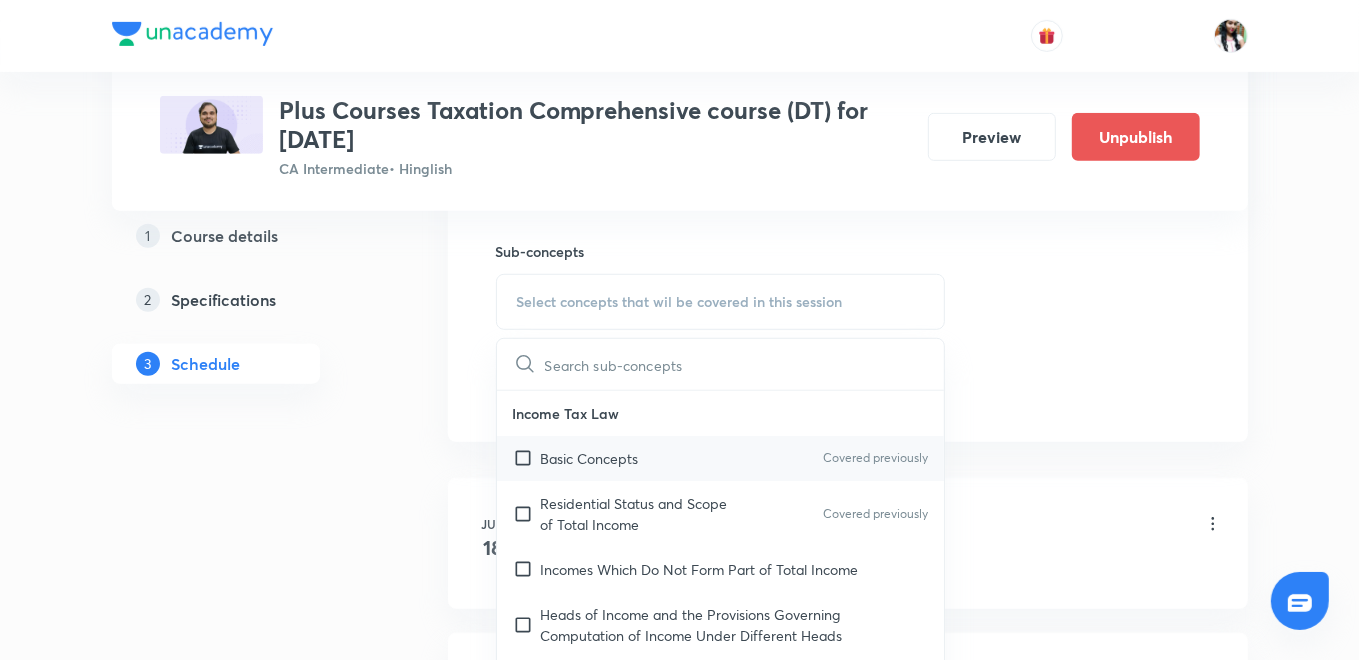 click on "Basic Concepts" at bounding box center [590, 458] 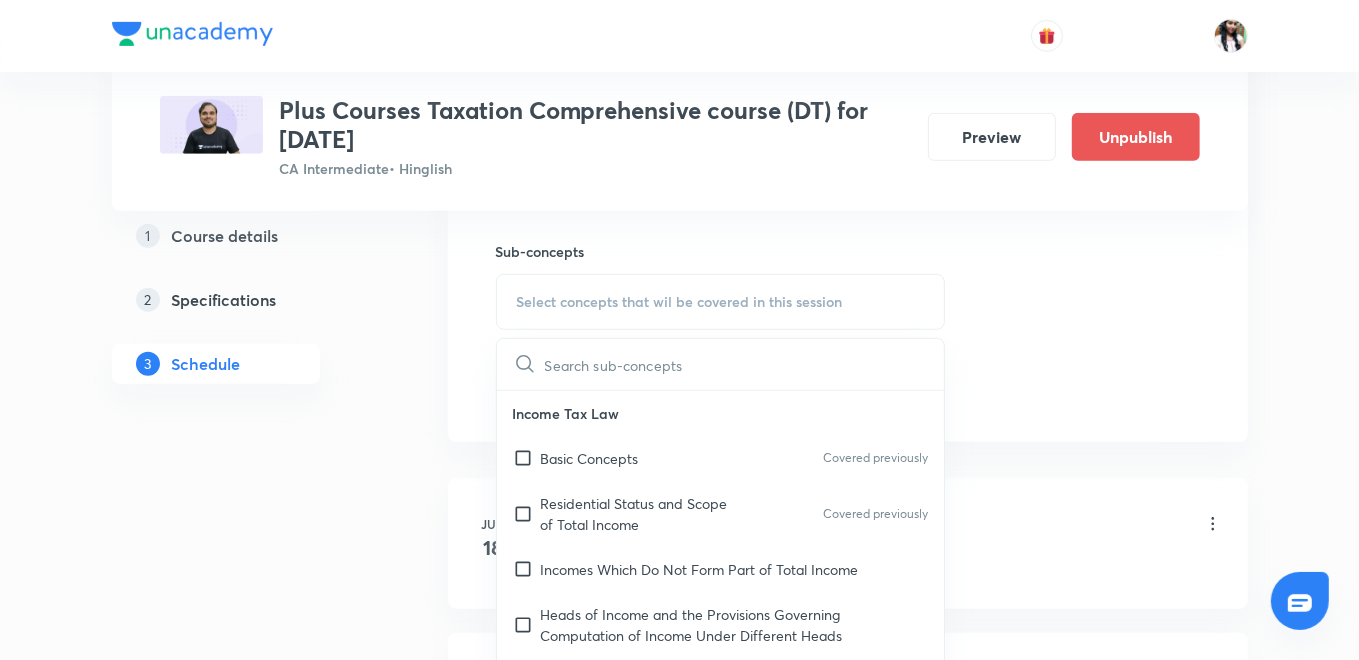 checkbox on "true" 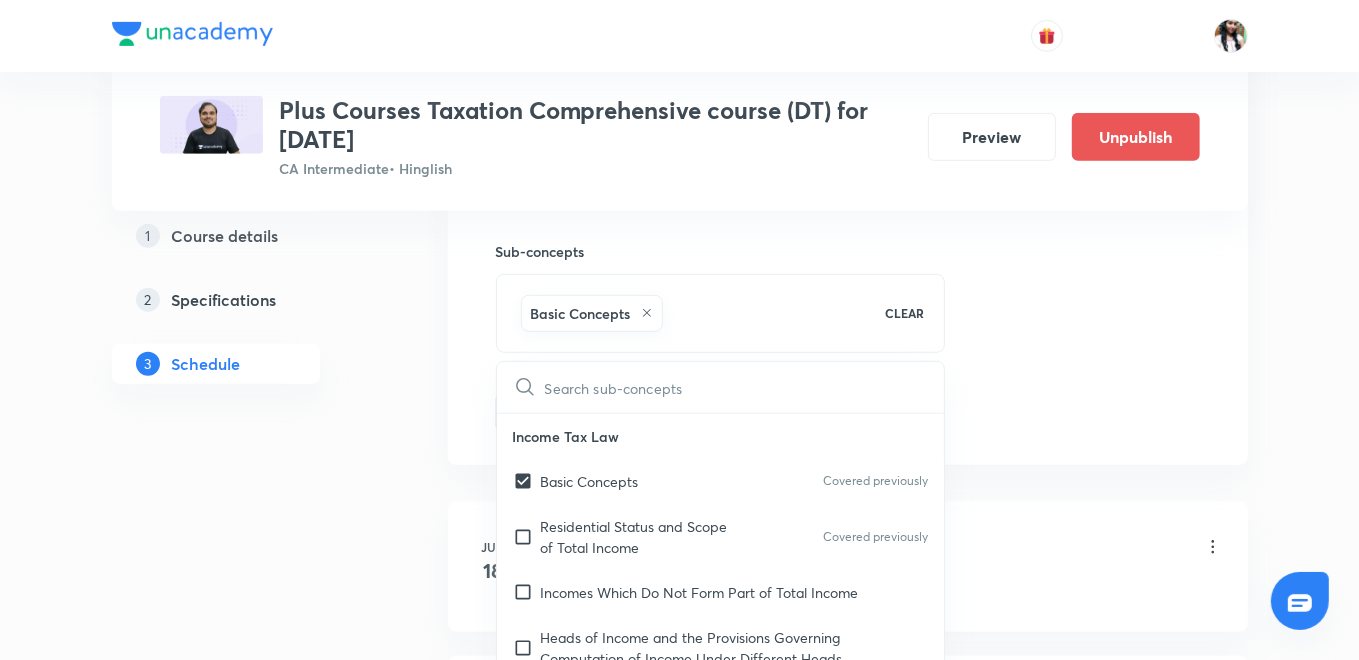 click on "Plus Courses Taxation Comprehensive course (DT) for [DATE] CA Intermediate  • Hinglish Preview Unpublish 1 Course details 2 Specifications 3 Schedule Schedule 15  classes Topic coverage Taxation Cover at least  60 % View details Session  16 Live class Quiz Recorded classes Session title 38/99 Computation of Total Income & Tax - VI ​ Schedule for [DATE], [TIME] ​ Duration (in minutes) 130 ​ Sub-concepts Basic Concepts CLEAR ​ Income Tax Law Basic Concepts Covered previously Residential Status and Scope of Total Income Covered previously Incomes Which Do Not Form Part of Total Income Heads of Income and the Provisions Governing Computation of Income Under Different Heads Income of Other Persons Included in Assessee's Total Income Aggregation of Income; Set-off, or Carry Forward and Set-off of Losses Deductions from Gross Total Income Computation of Total Income and Tax Liability of Individuals Advance Tax Introduction to Tax Collection at Source Tax Deduction at Source Indirect Taxes GST Add 18" at bounding box center [680, 1088] 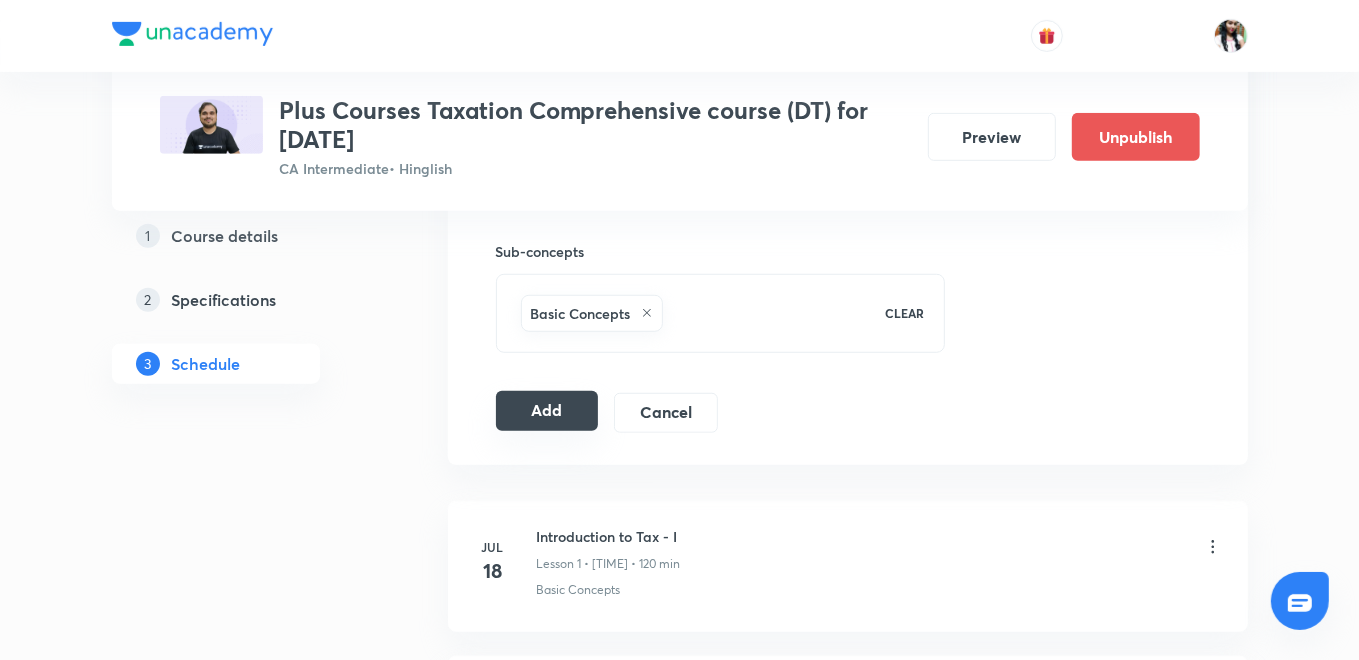 click on "Add" at bounding box center (547, 411) 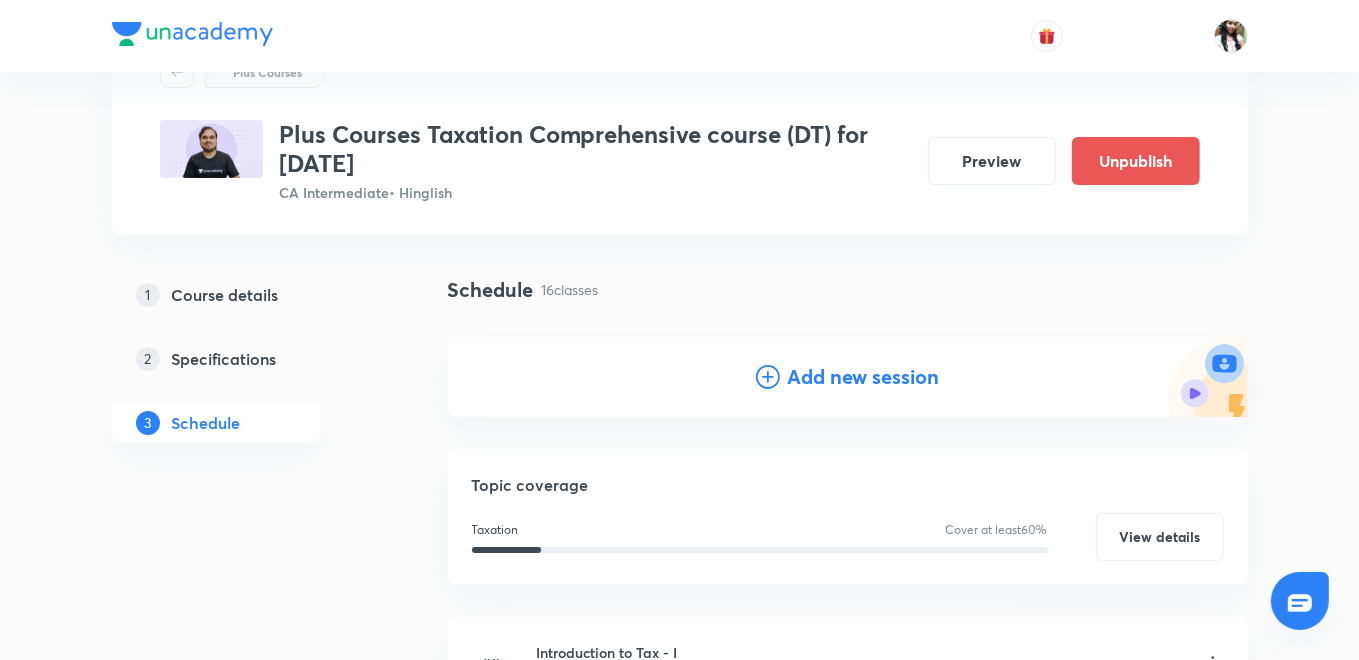 scroll, scrollTop: 0, scrollLeft: 0, axis: both 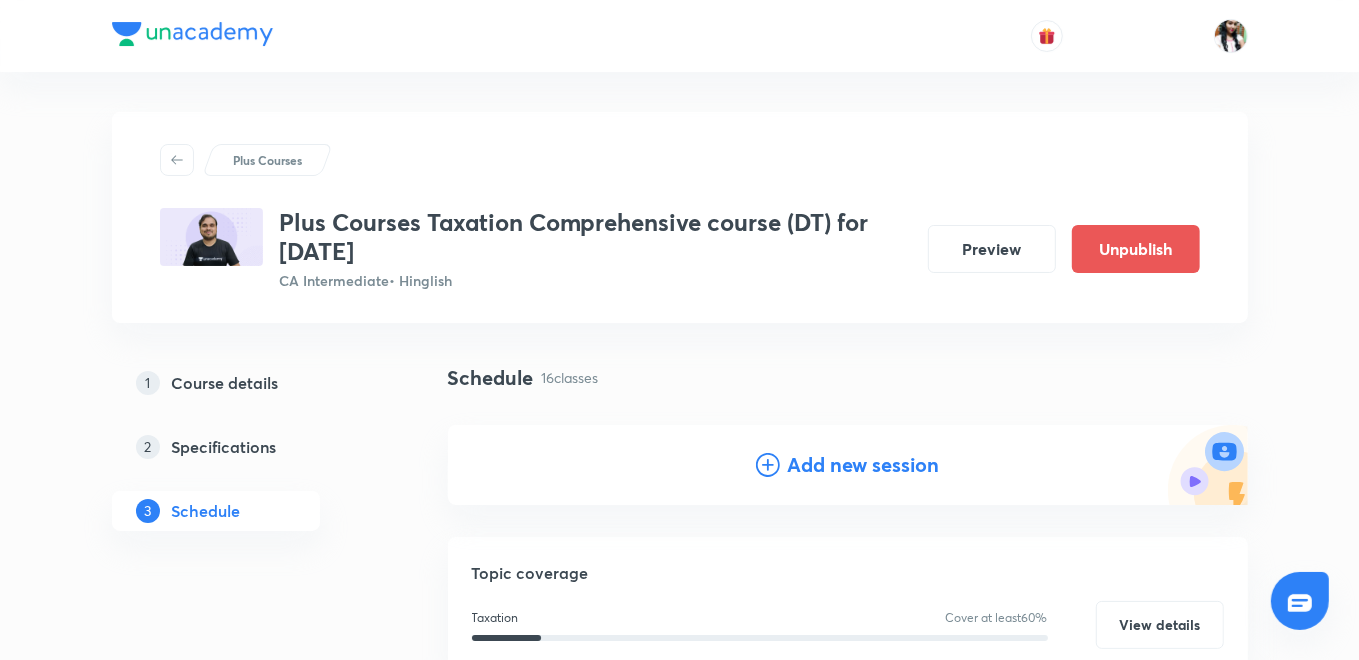 click on "Add new session" at bounding box center [848, 465] 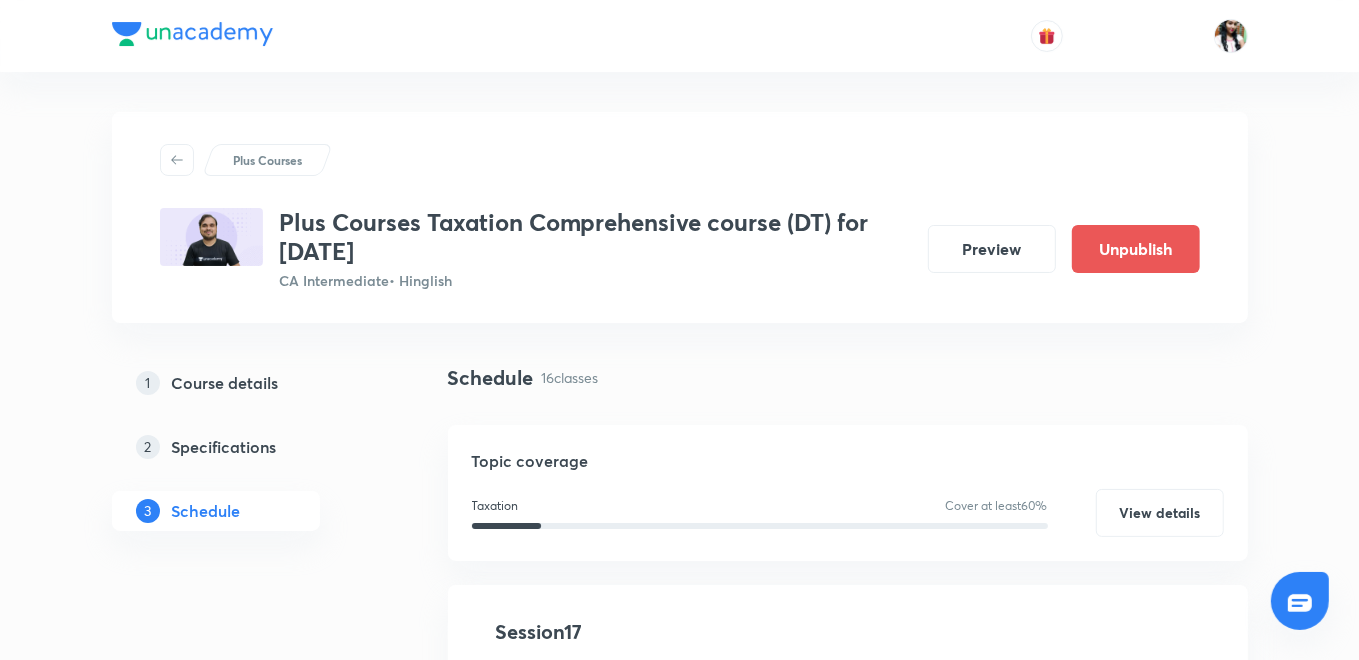 scroll, scrollTop: 333, scrollLeft: 0, axis: vertical 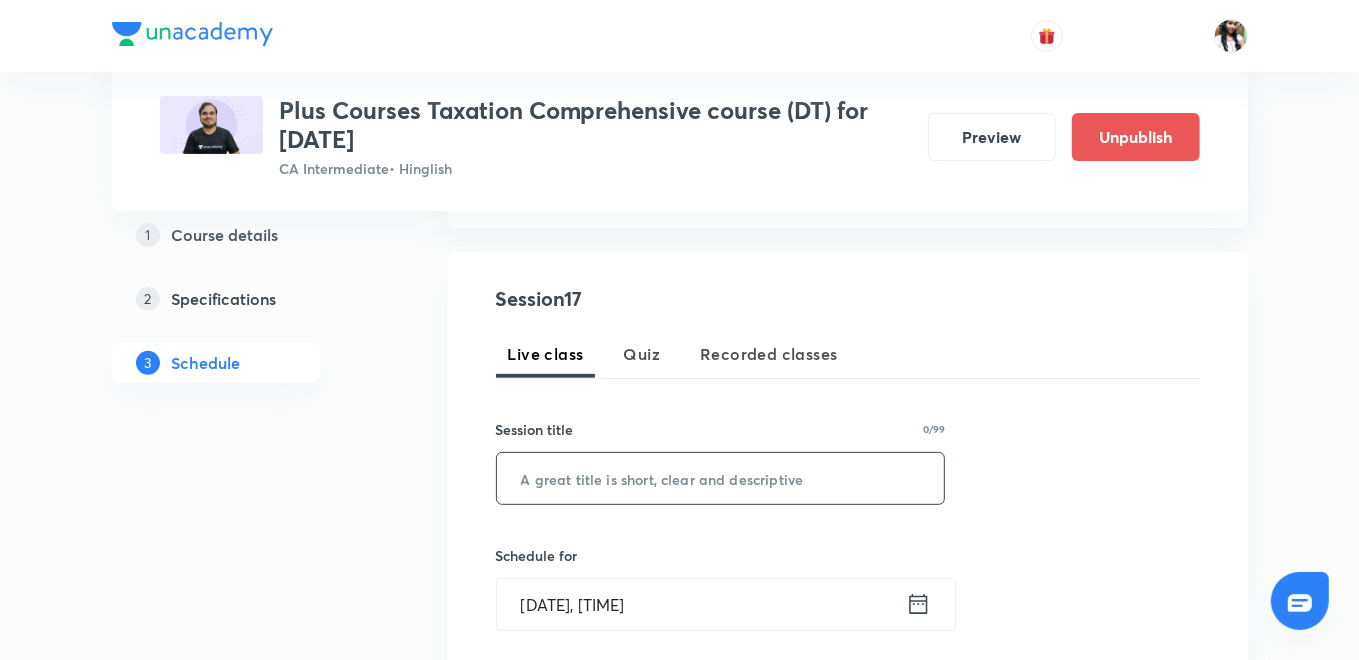 paste on "House Property - I" 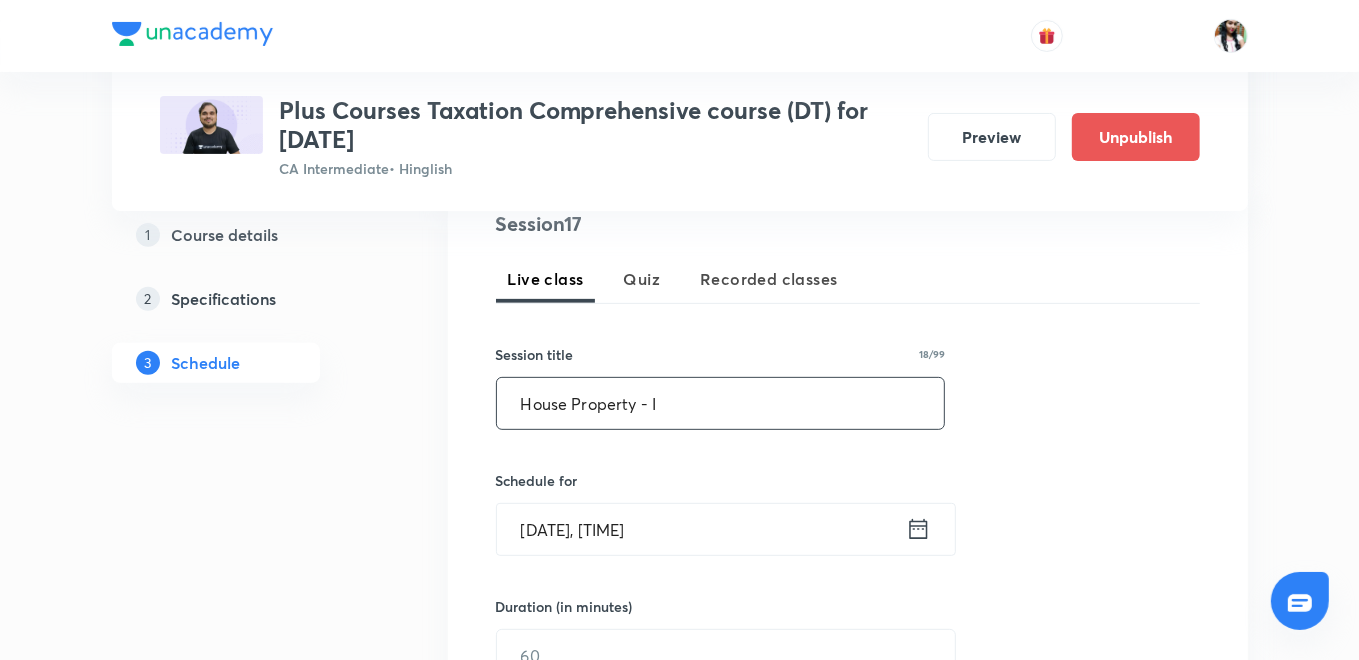 scroll, scrollTop: 555, scrollLeft: 0, axis: vertical 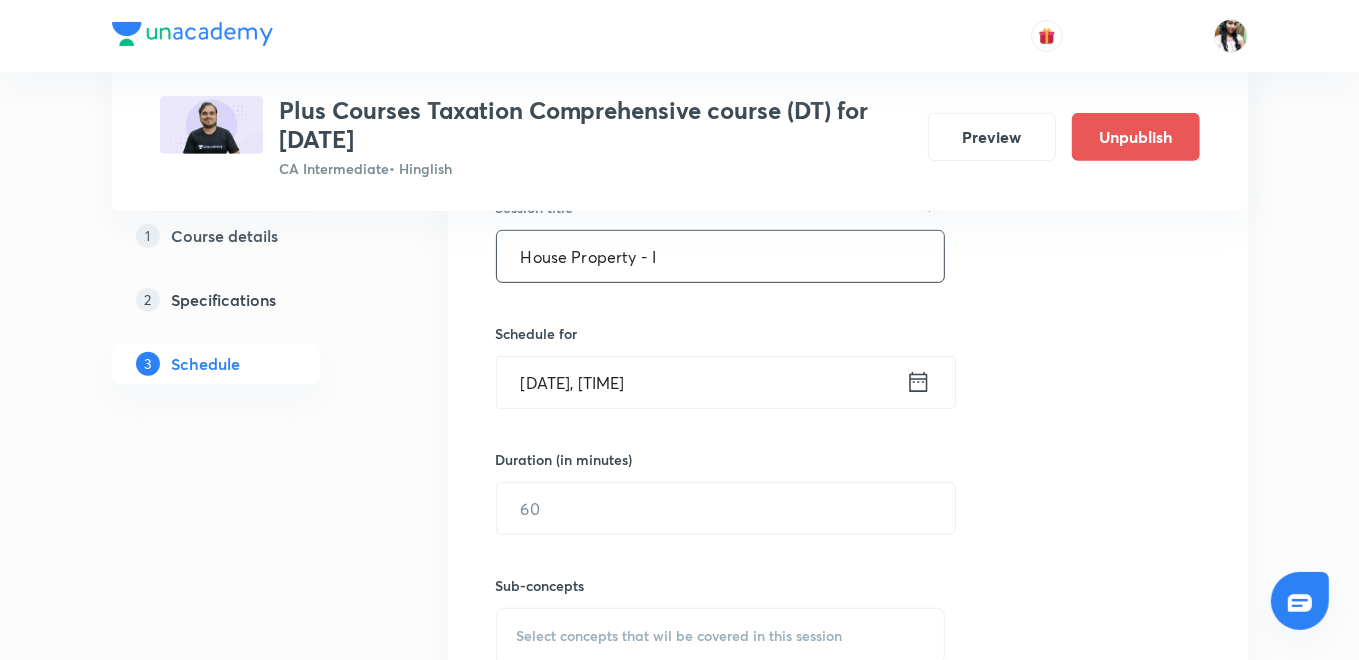 type on "House Property - I" 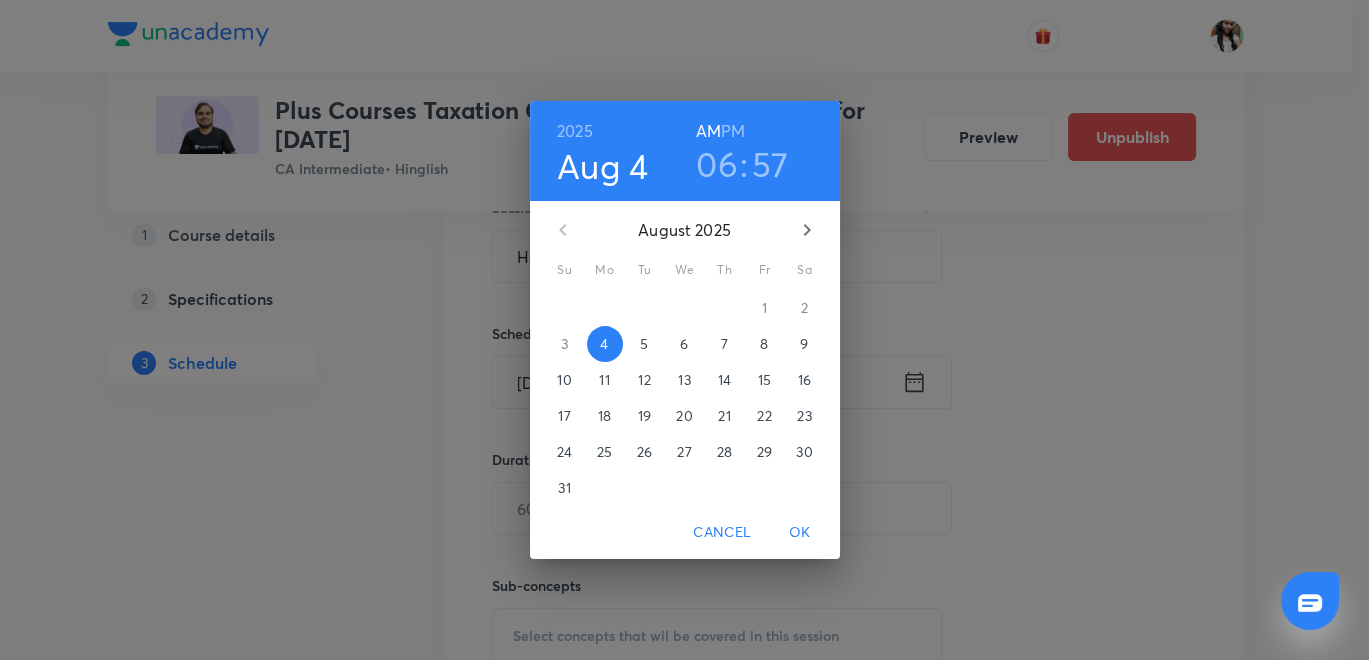 click on "6" at bounding box center [684, 344] 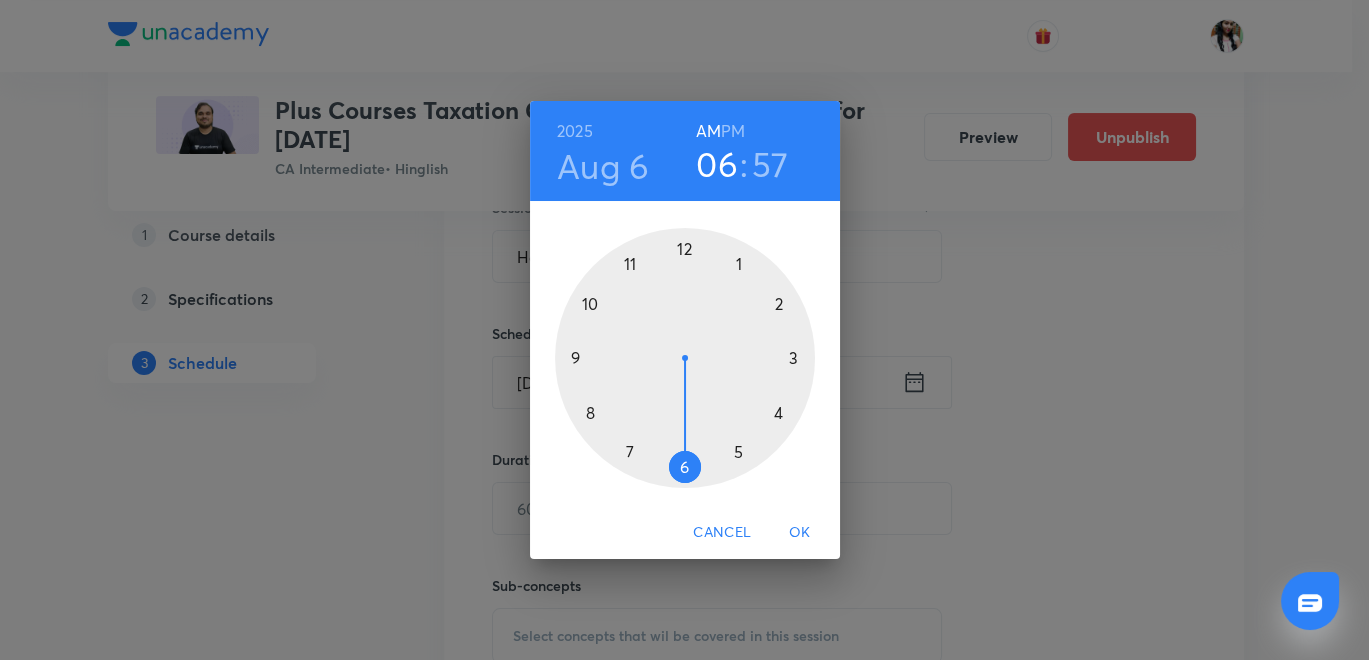 click on "PM" at bounding box center (733, 131) 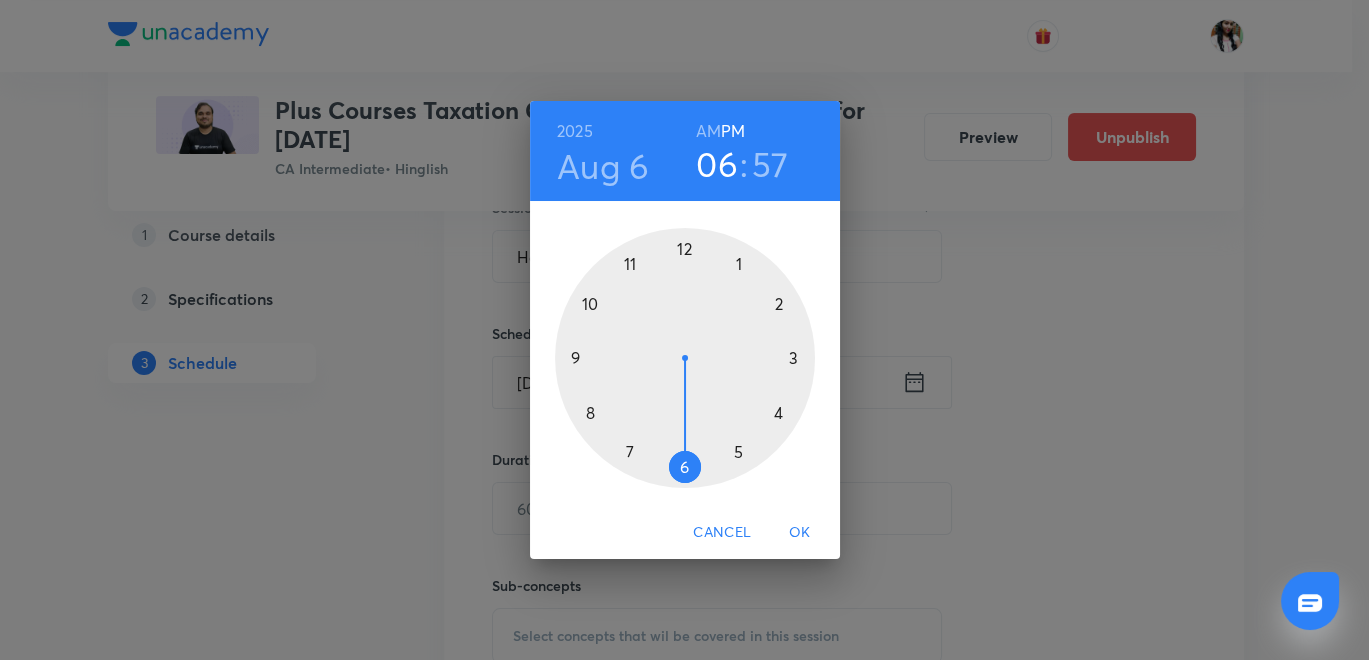 click at bounding box center (685, 358) 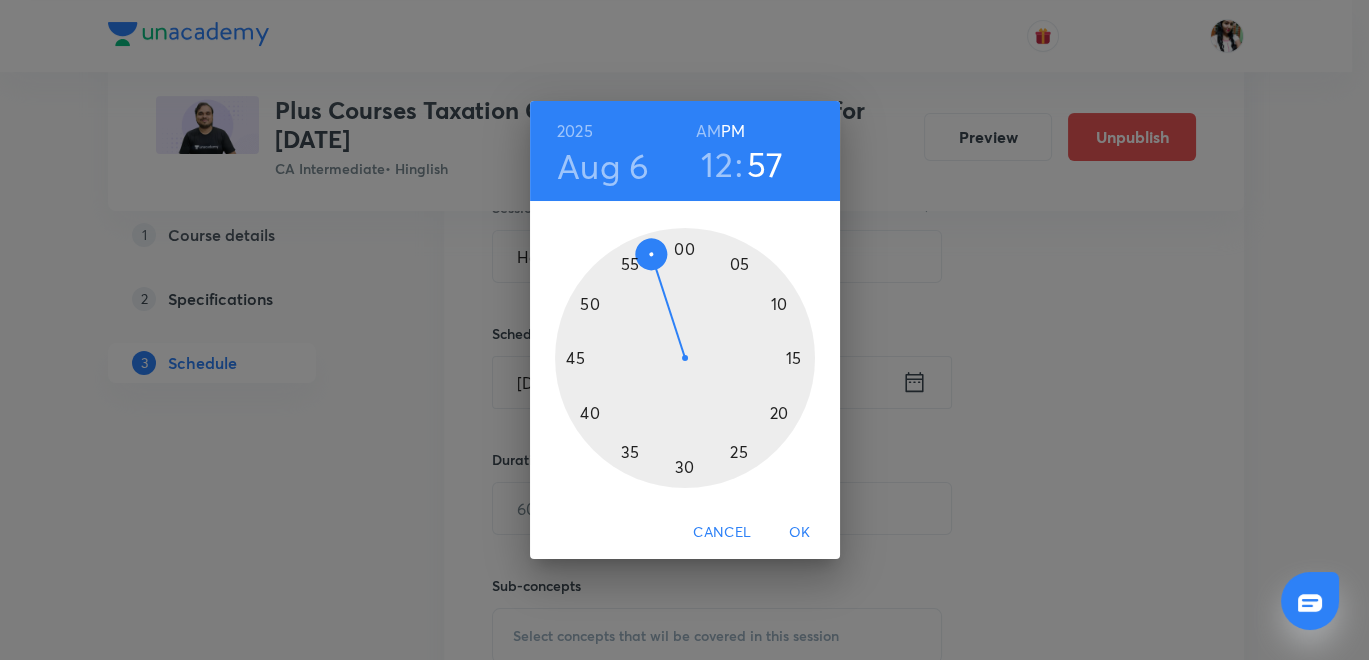click at bounding box center [685, 358] 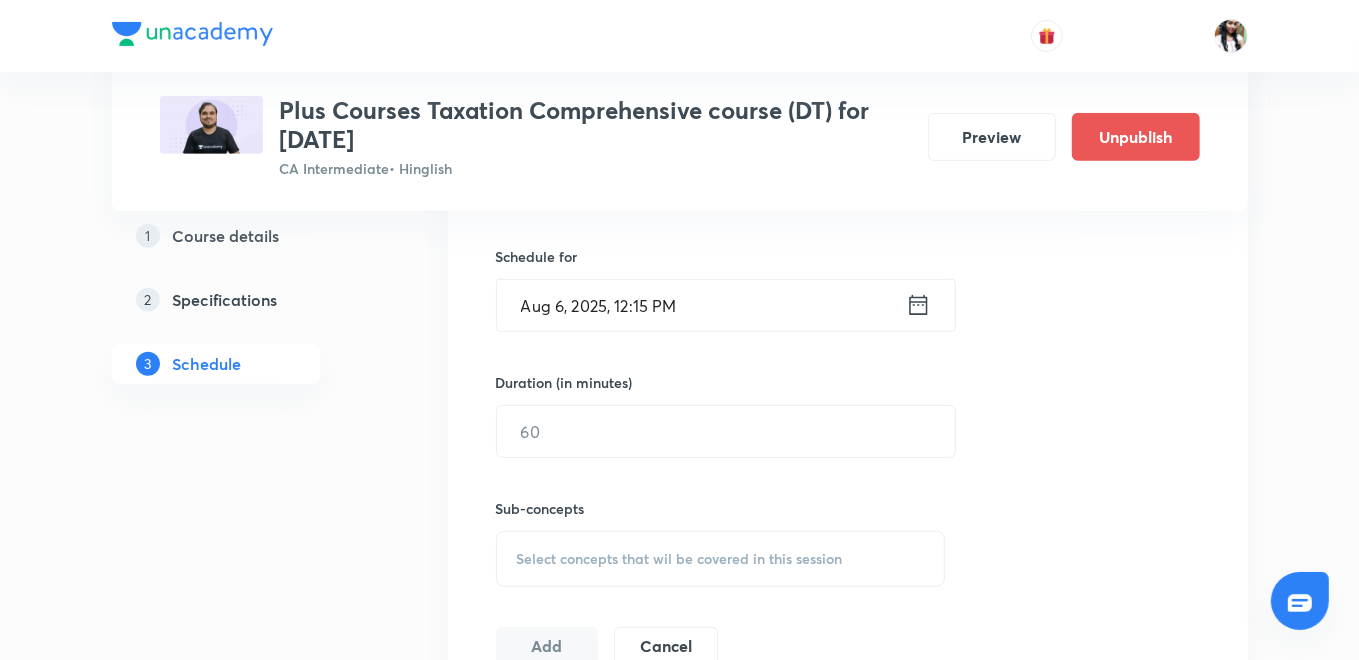scroll, scrollTop: 666, scrollLeft: 0, axis: vertical 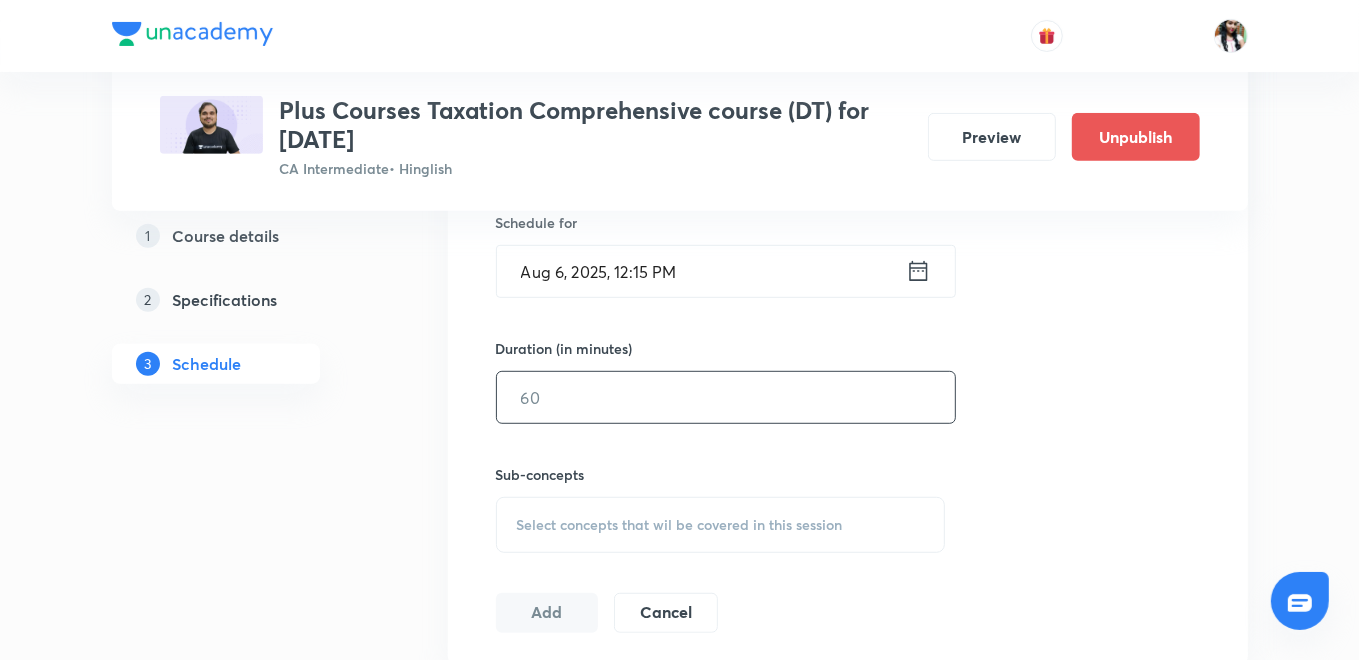 click at bounding box center (726, 397) 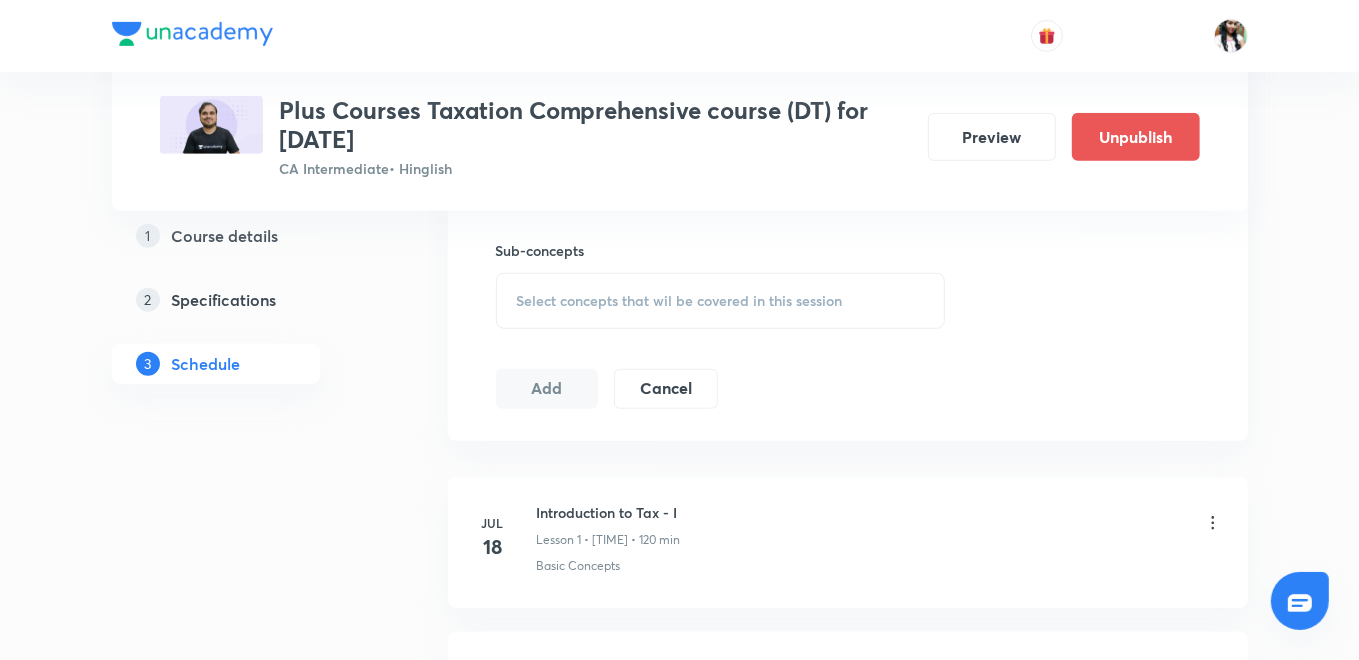 scroll, scrollTop: 888, scrollLeft: 0, axis: vertical 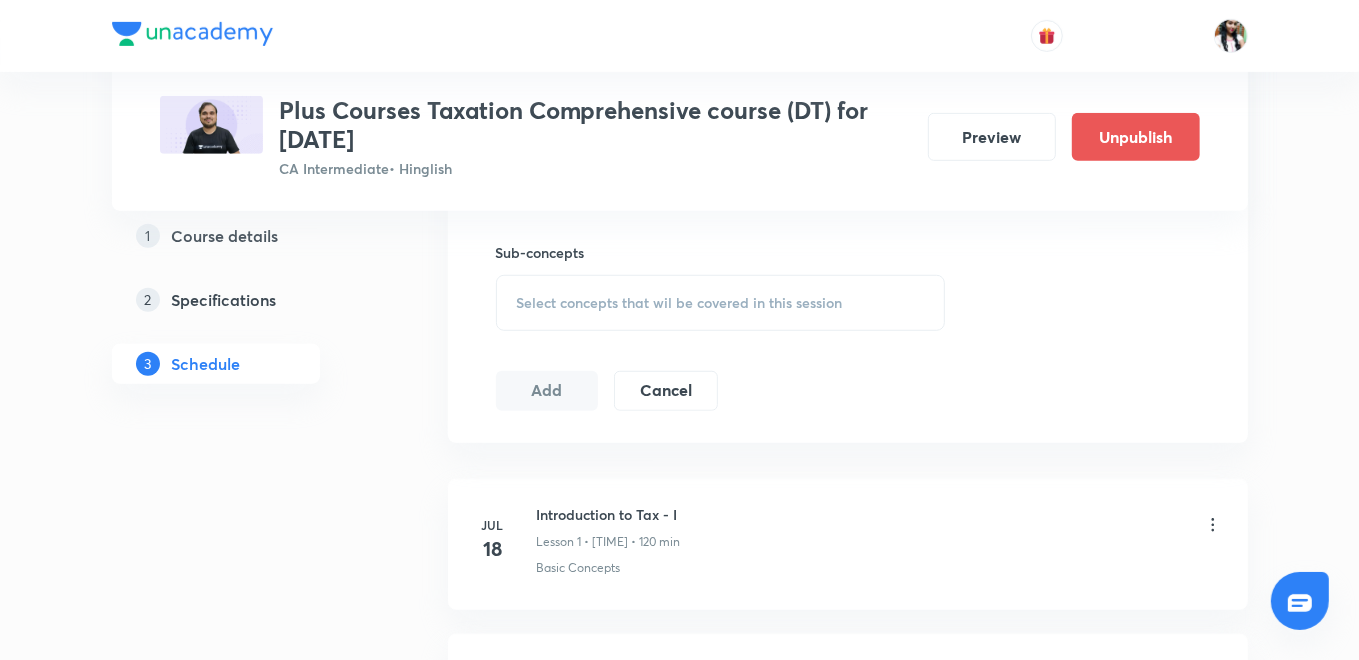 type on "130" 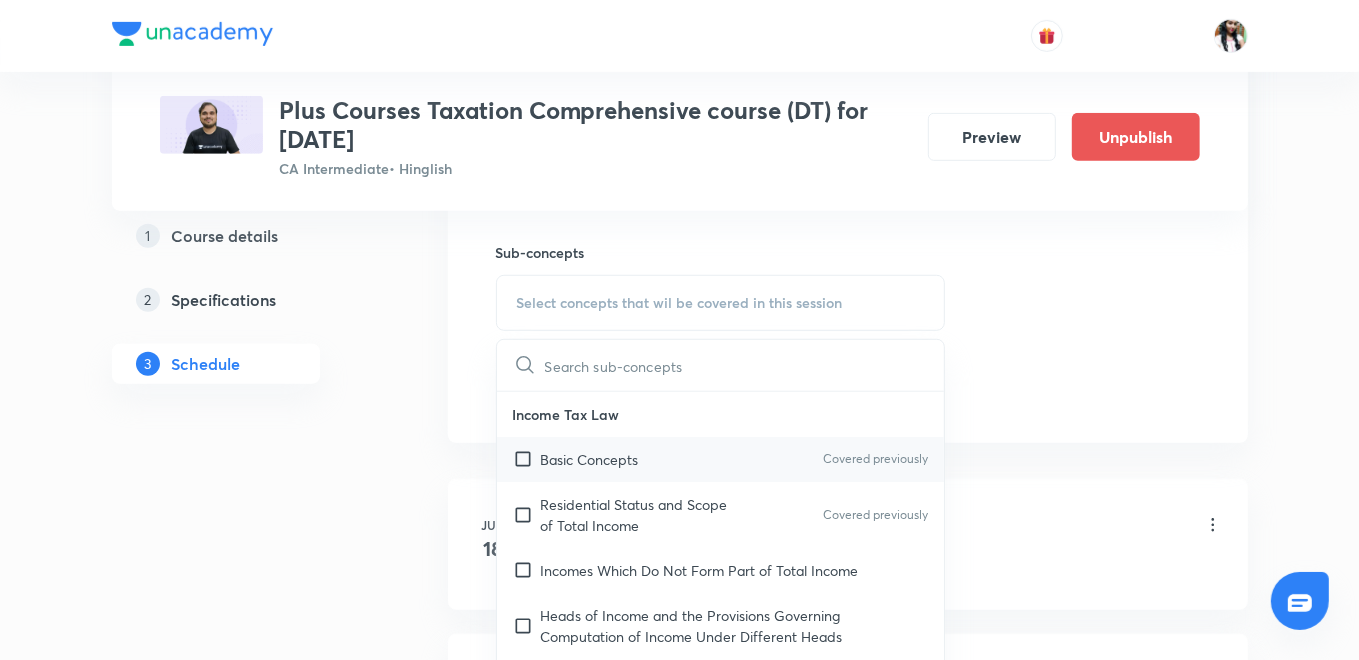 click on "Basic Concepts" at bounding box center [590, 459] 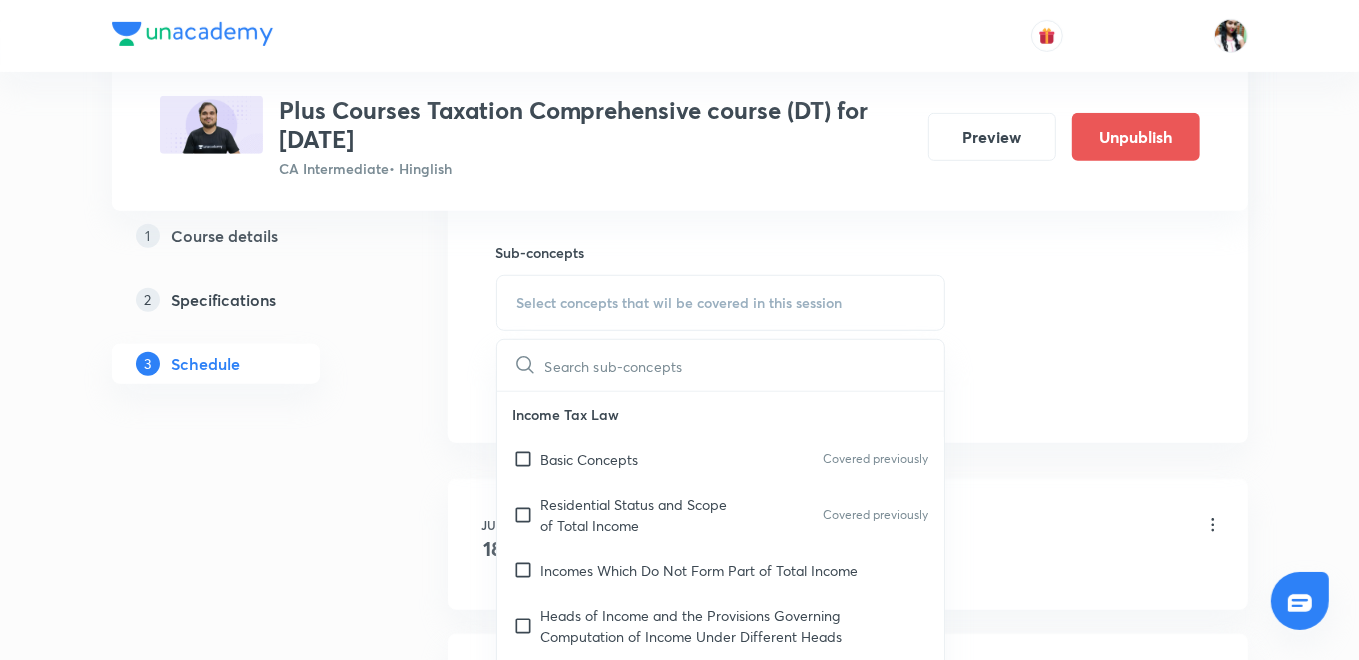 checkbox on "true" 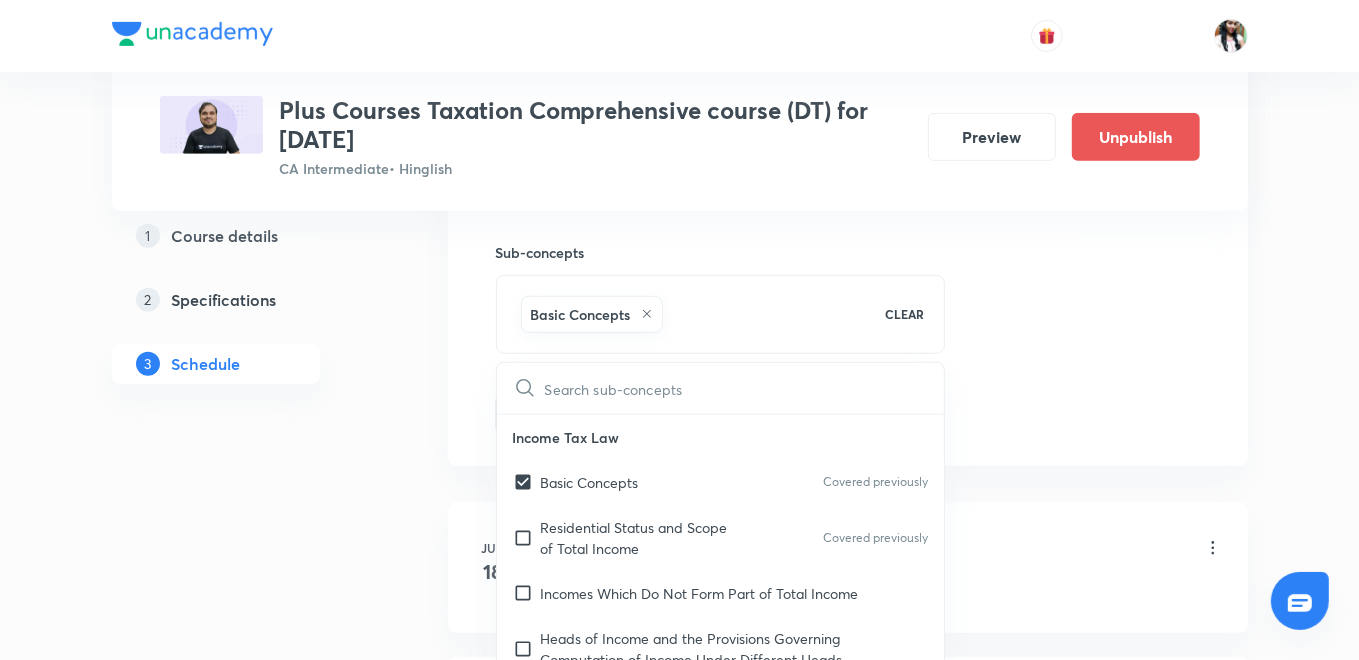click on "Session  17 Live class Quiz Recorded classes Session title 18/99 House Property - I ​ Schedule for [DATE], [TIME] ​ Duration (in minutes) 130 ​ Sub-concepts Basic Concepts CLEAR ​ Income Tax Law Basic Concepts Covered previously Residential Status and Scope of Total Income Covered previously Incomes Which Do Not Form Part of Total Income Heads of Income and the Provisions Governing Computation of Income Under Different Heads Income of Other Persons Included in Assessee's Total Income Aggregation of Income; Set-off, or Carry Forward and Set-off of Losses Deductions from Gross Total Income Computation of Total Income and Tax Liability of Individuals Advance Tax Introduction to Tax Collection at Source Tax Deduction at Source Provisions for Filing Return of Income and Self-assessment  Income Tax Liability - Computation and Optimisation Indirect Taxes Concept of Indirect Taxes Goods and Services Tax (GST) Laws GST Accounts and Records Tax Deduction at Source and Collection of Tax at Source Add" at bounding box center [848, 81] 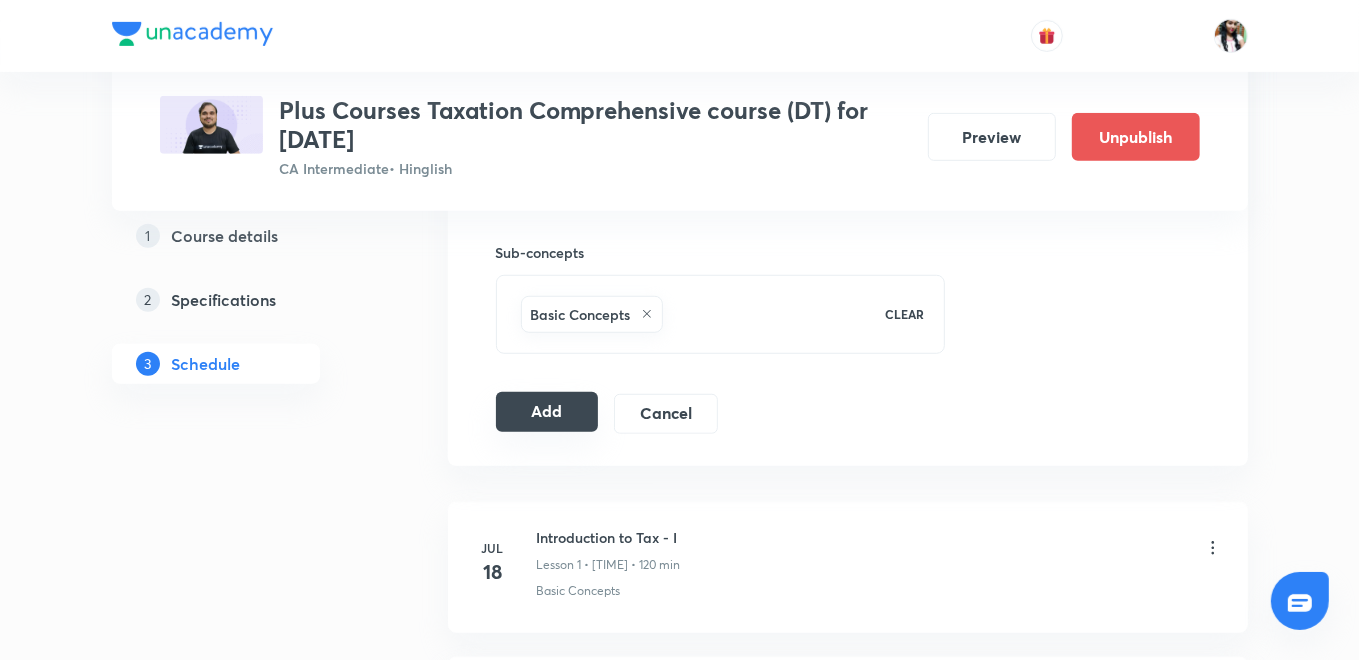 click on "Add" at bounding box center [547, 412] 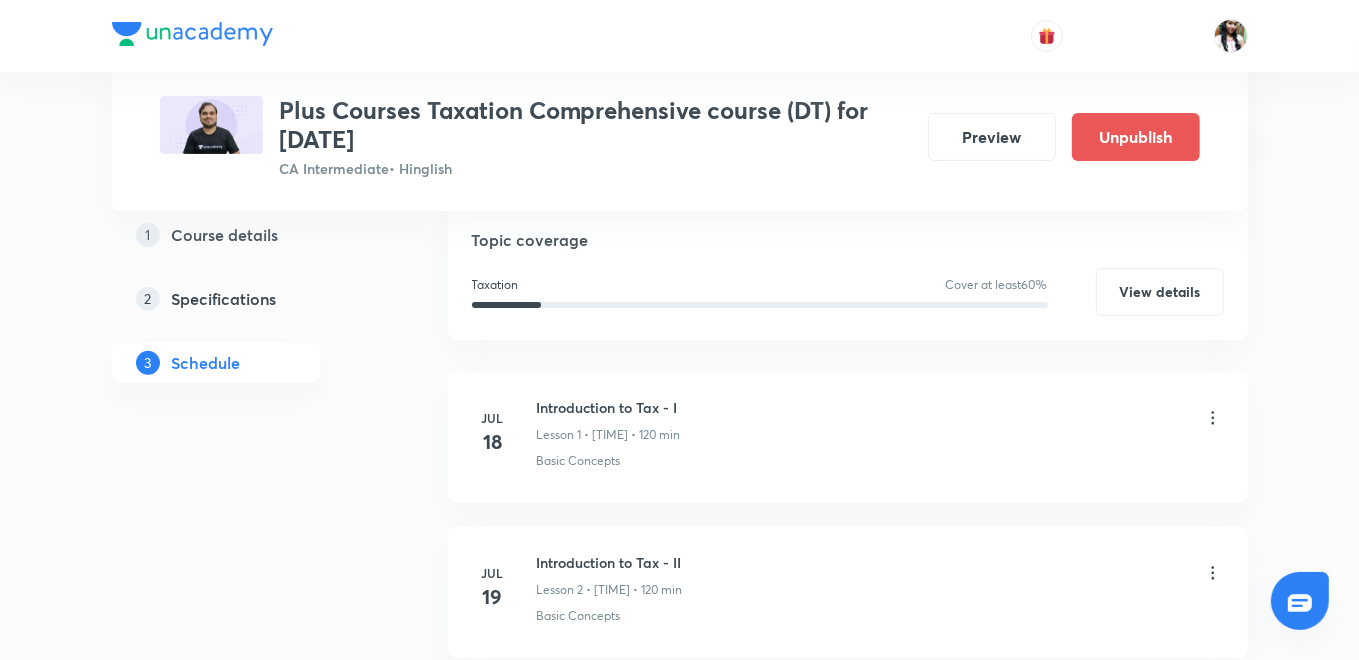 scroll, scrollTop: 0, scrollLeft: 0, axis: both 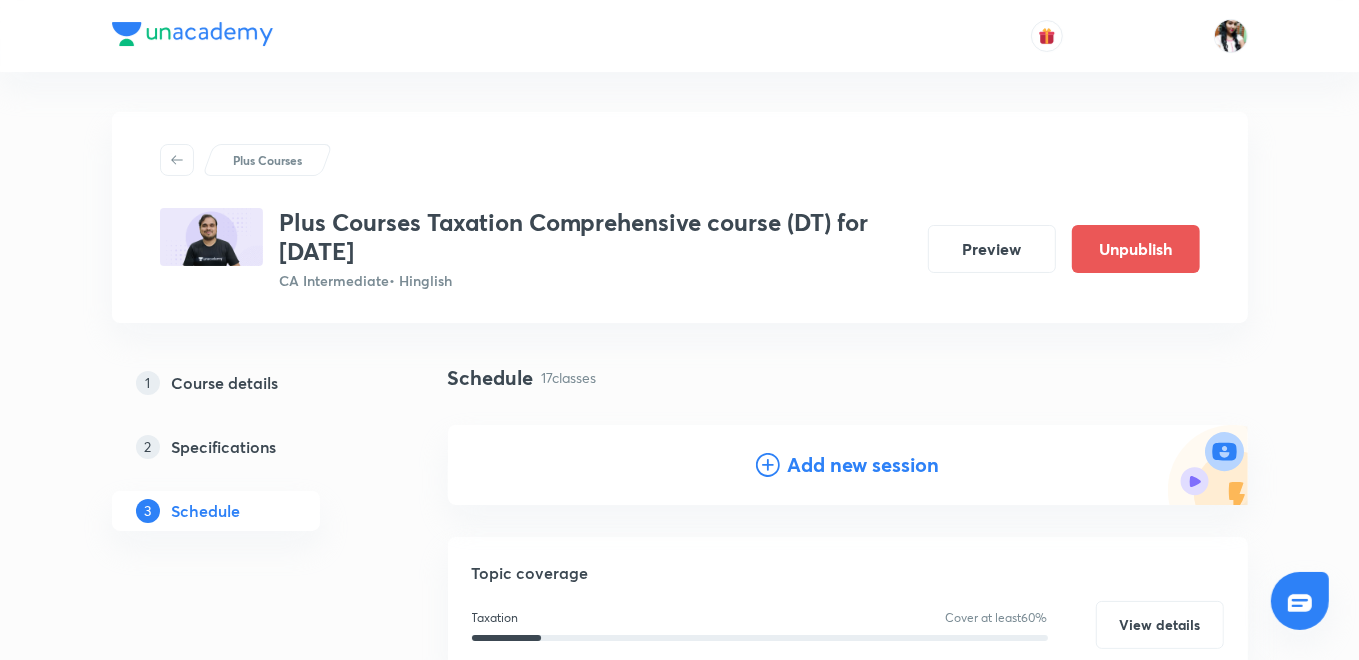 click on "Add new session" at bounding box center (848, 465) 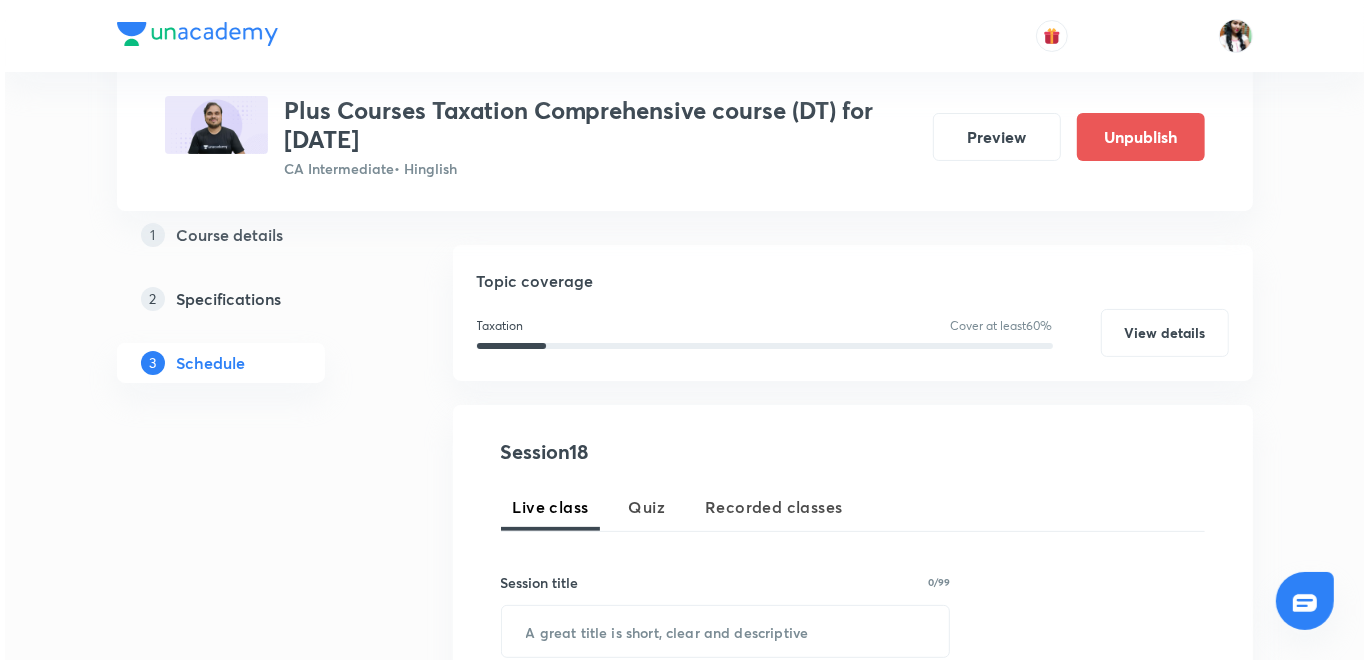 scroll, scrollTop: 444, scrollLeft: 0, axis: vertical 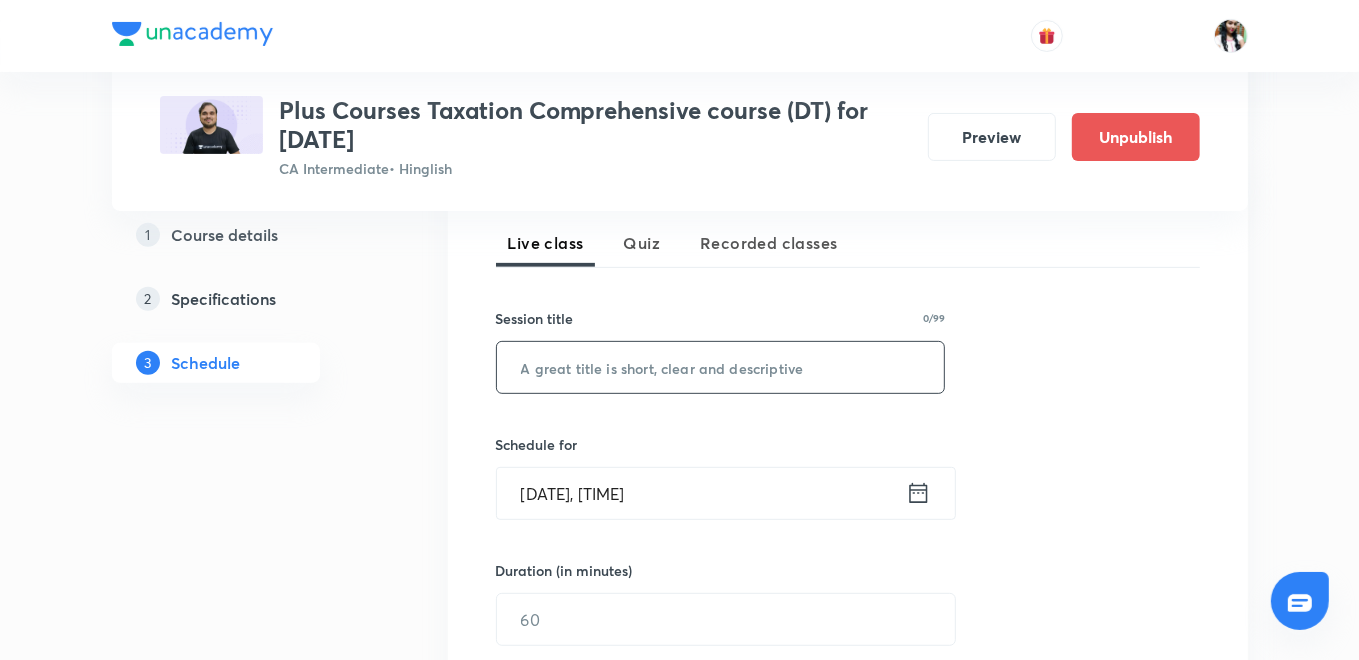 paste on "House Property - II" 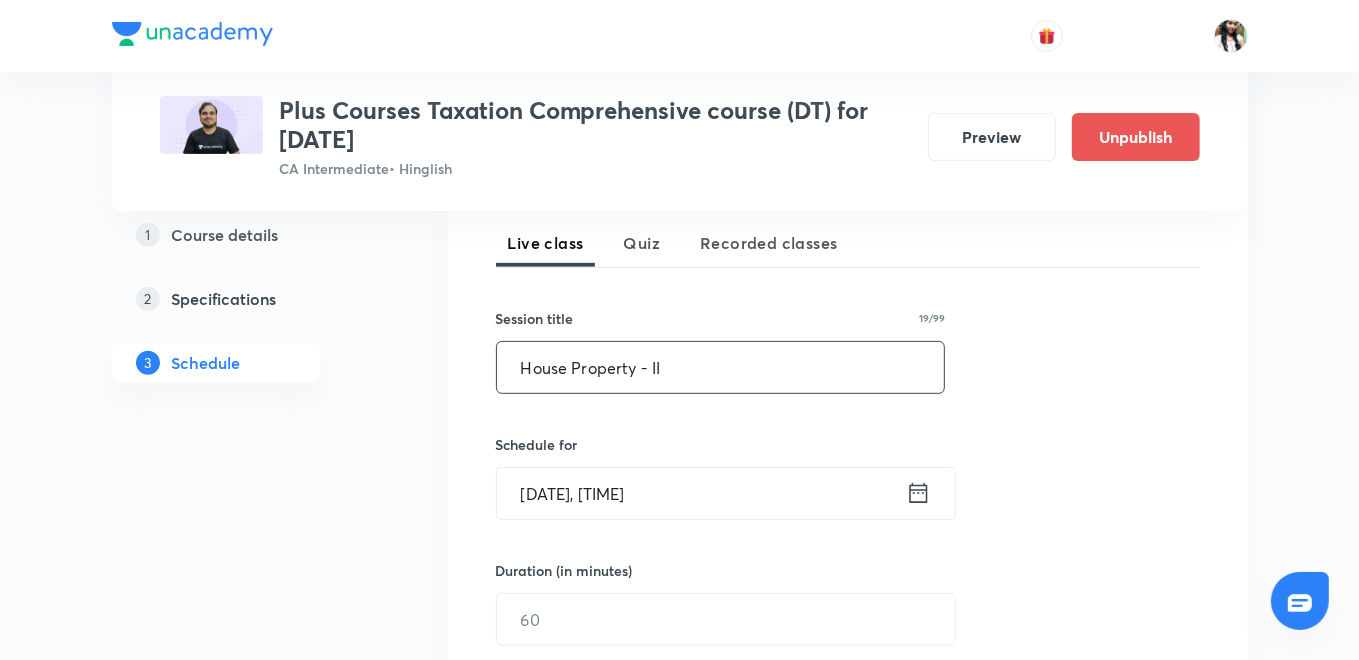 type on "House Property - II" 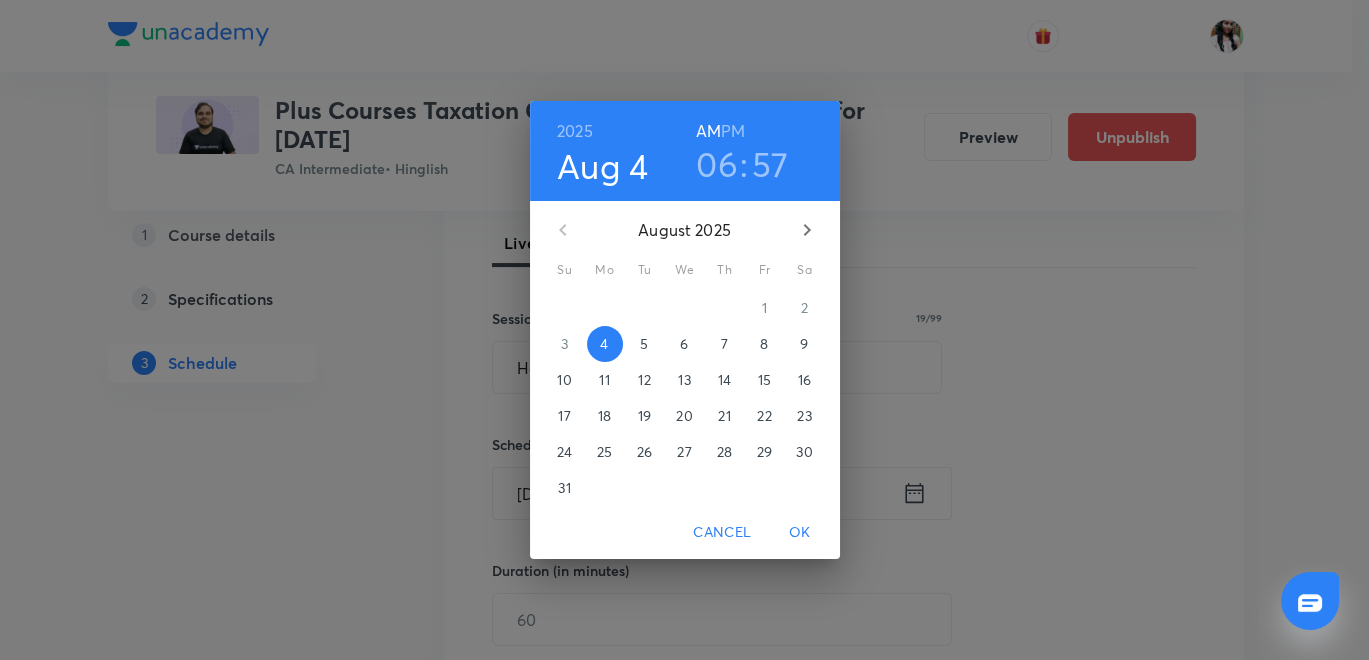 click on "7" at bounding box center [724, 344] 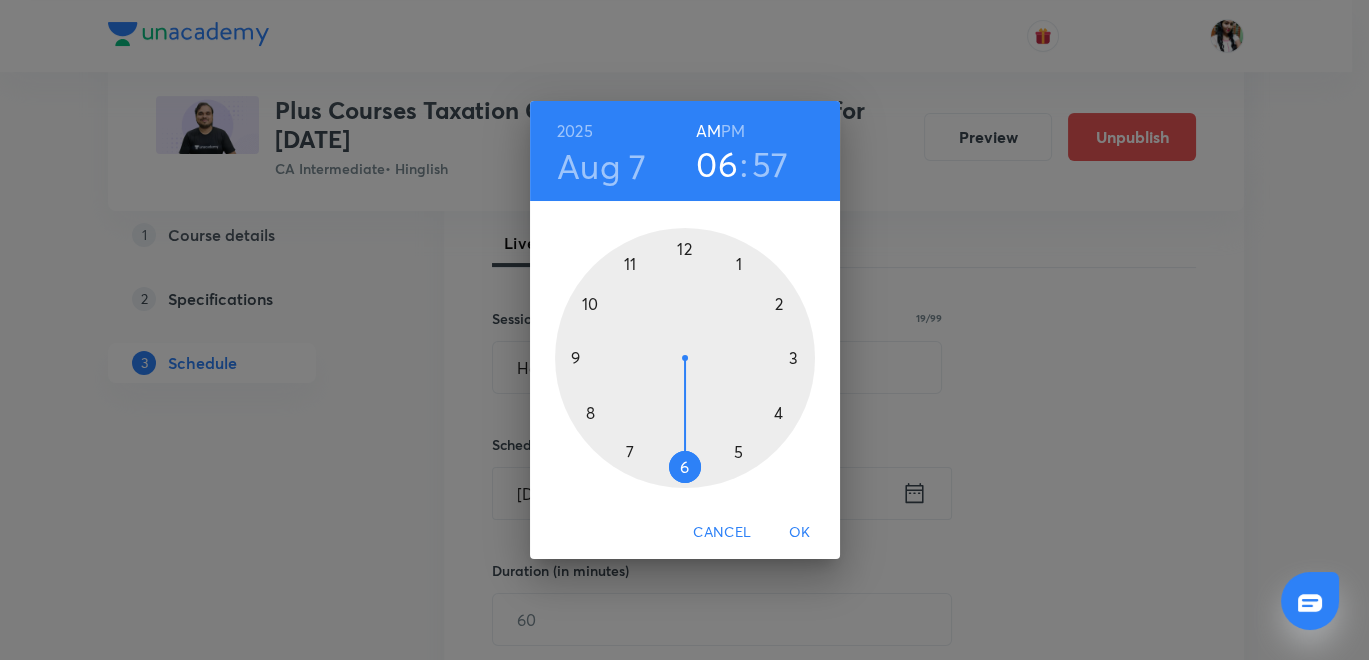 click on "PM" at bounding box center [733, 131] 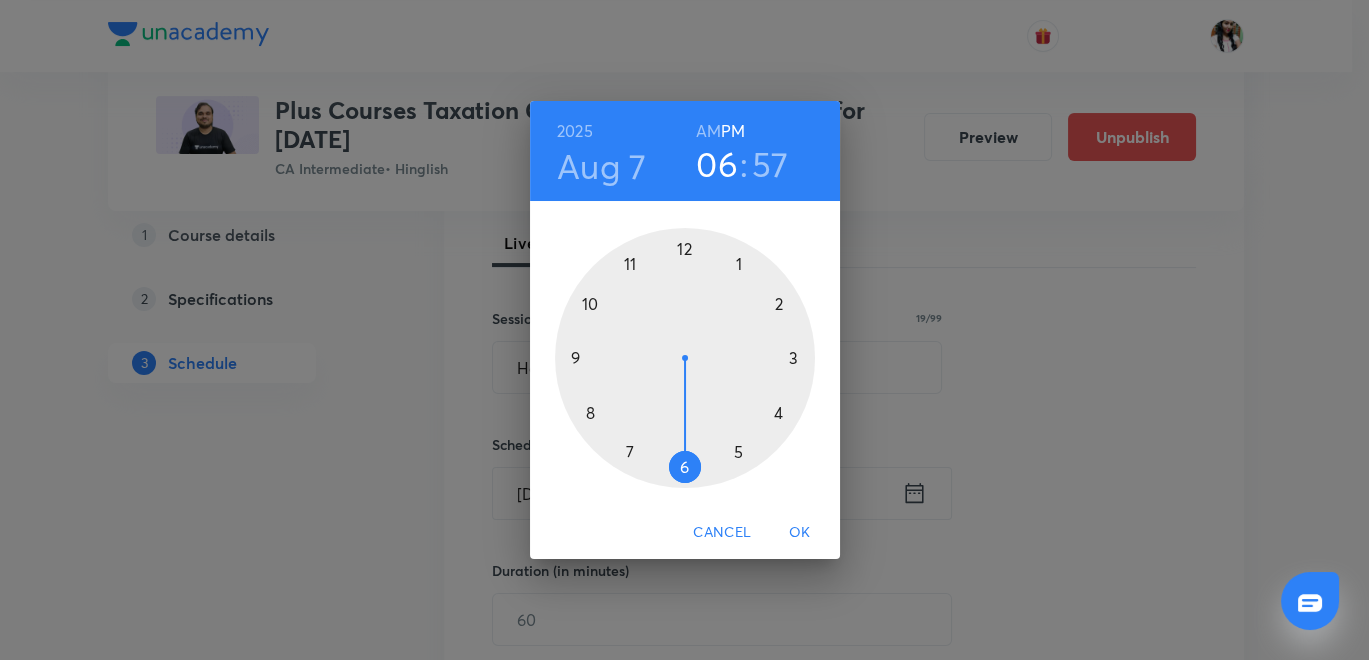 click at bounding box center [685, 358] 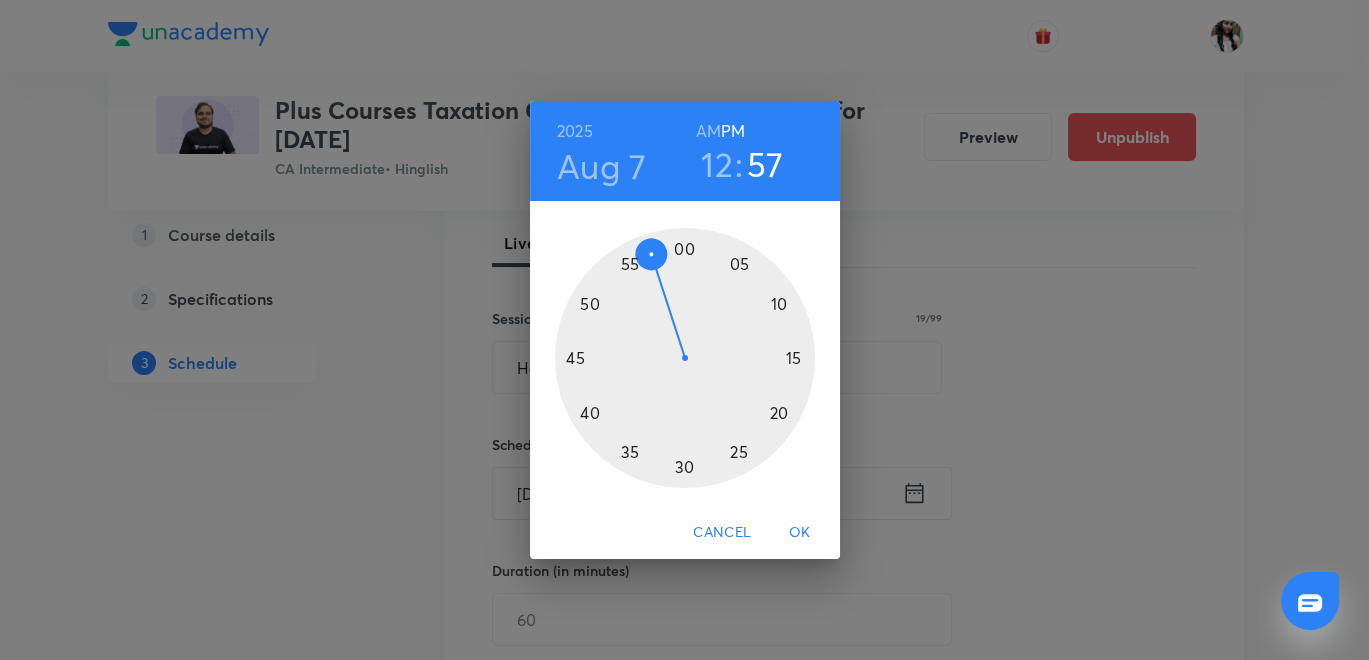 click at bounding box center [685, 358] 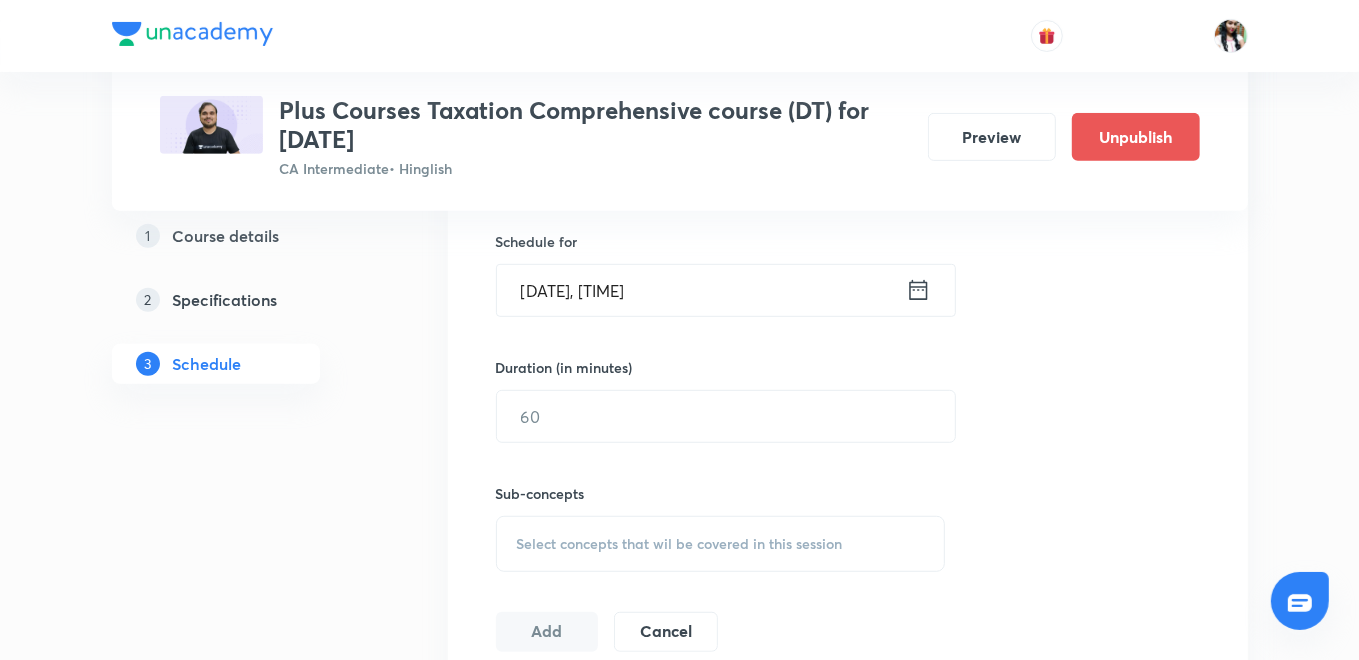 scroll, scrollTop: 666, scrollLeft: 0, axis: vertical 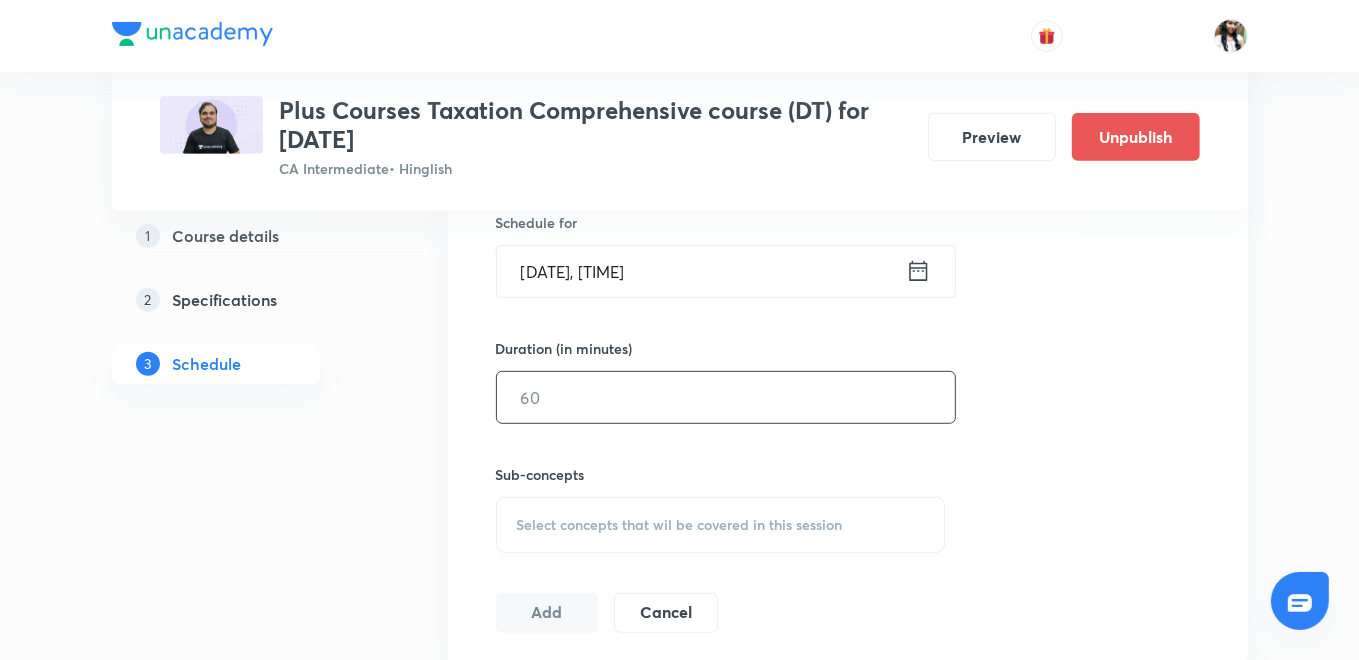 click at bounding box center [726, 397] 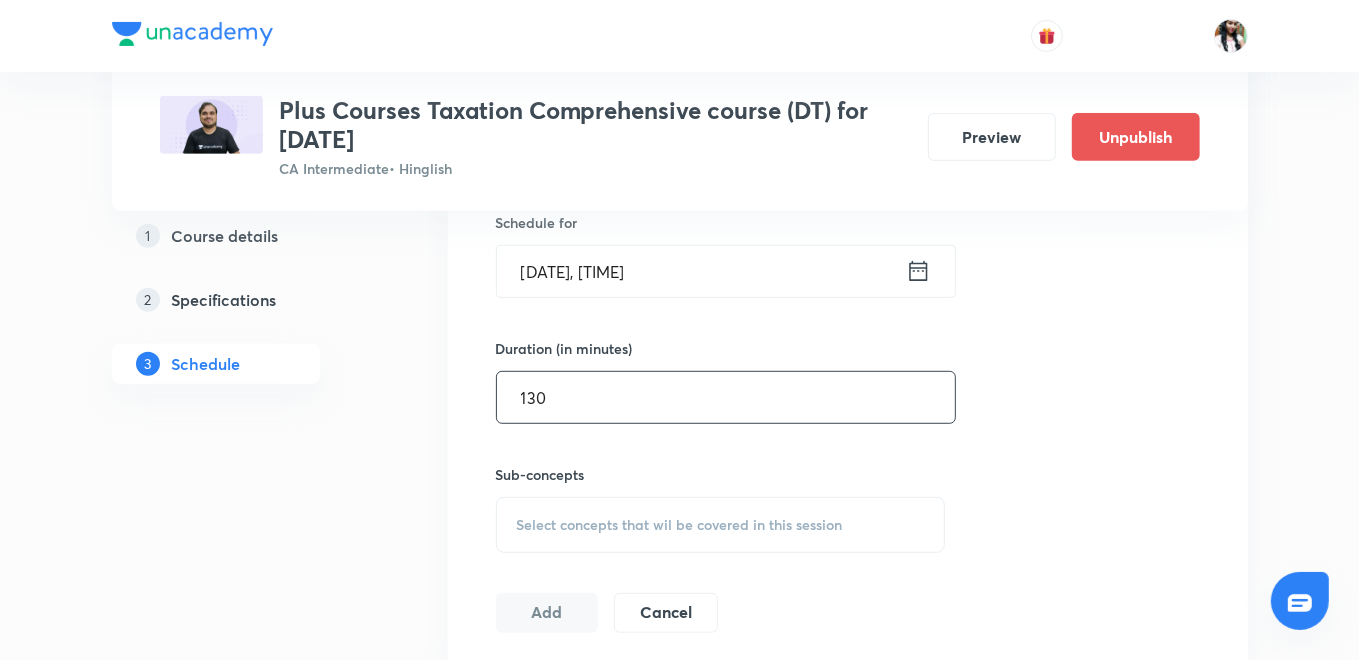 type on "130" 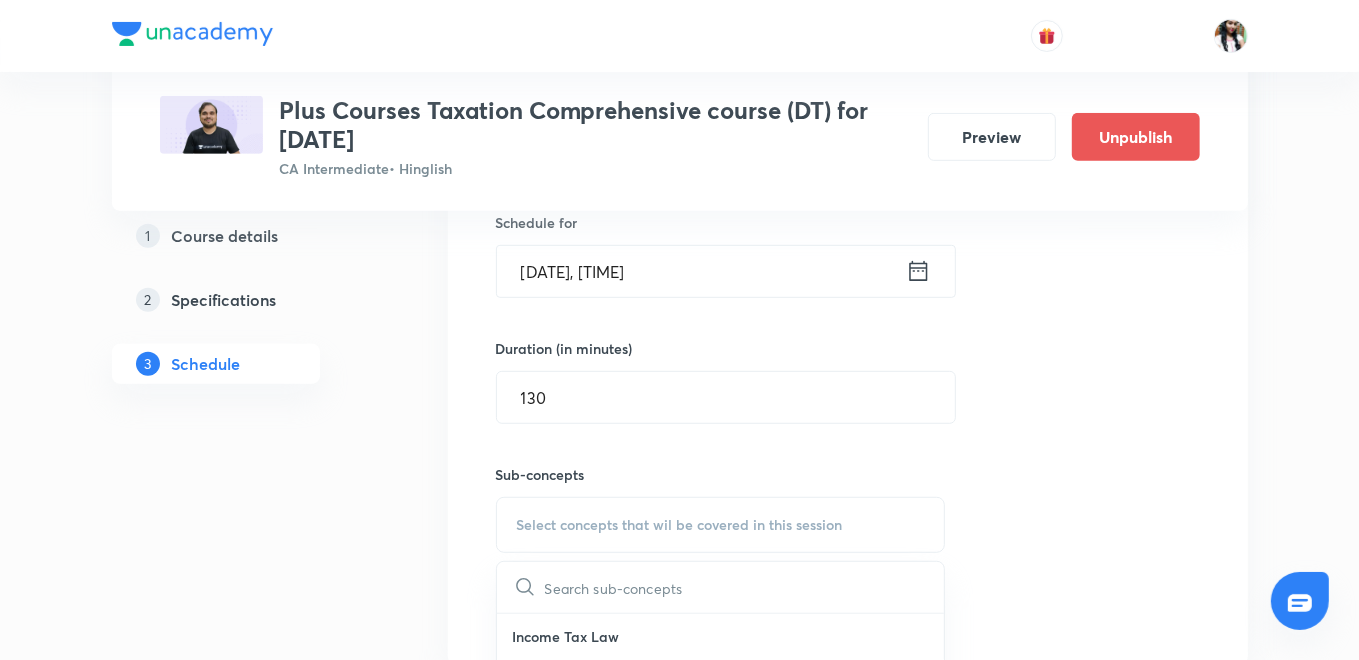 scroll, scrollTop: 888, scrollLeft: 0, axis: vertical 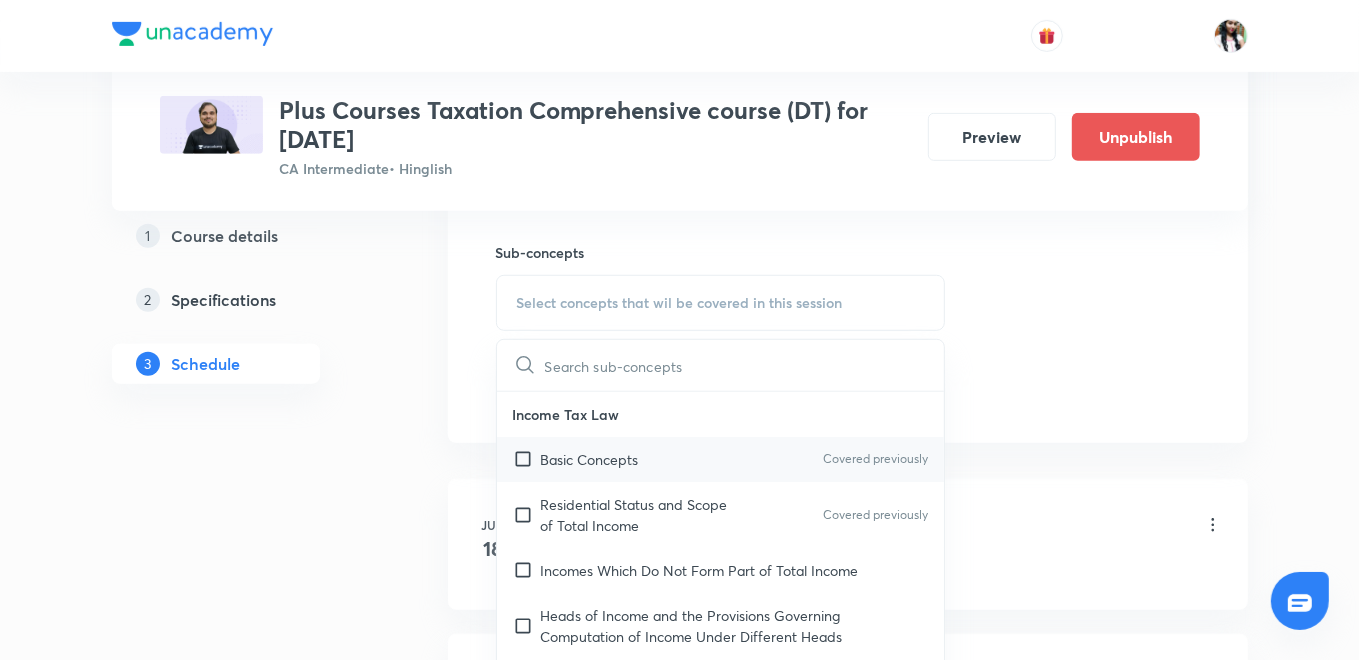 click on "Basic Concepts" at bounding box center (590, 459) 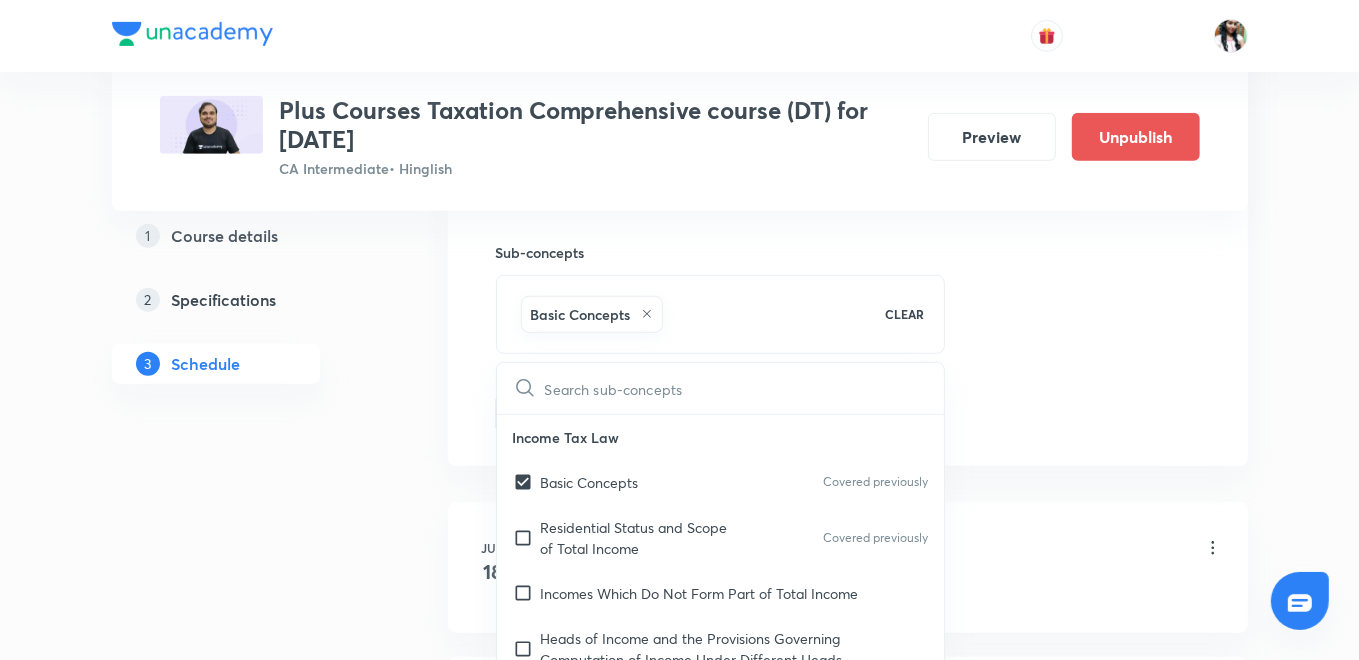 checkbox on "true" 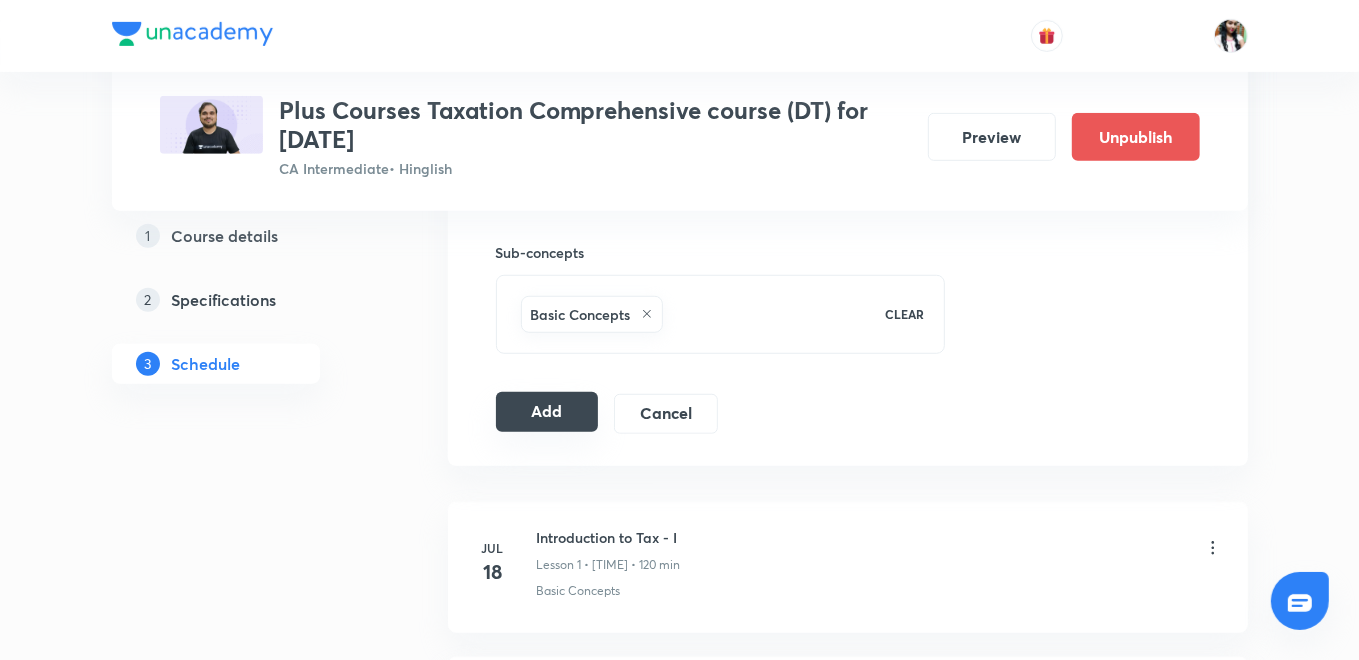 click on "Add" at bounding box center (547, 412) 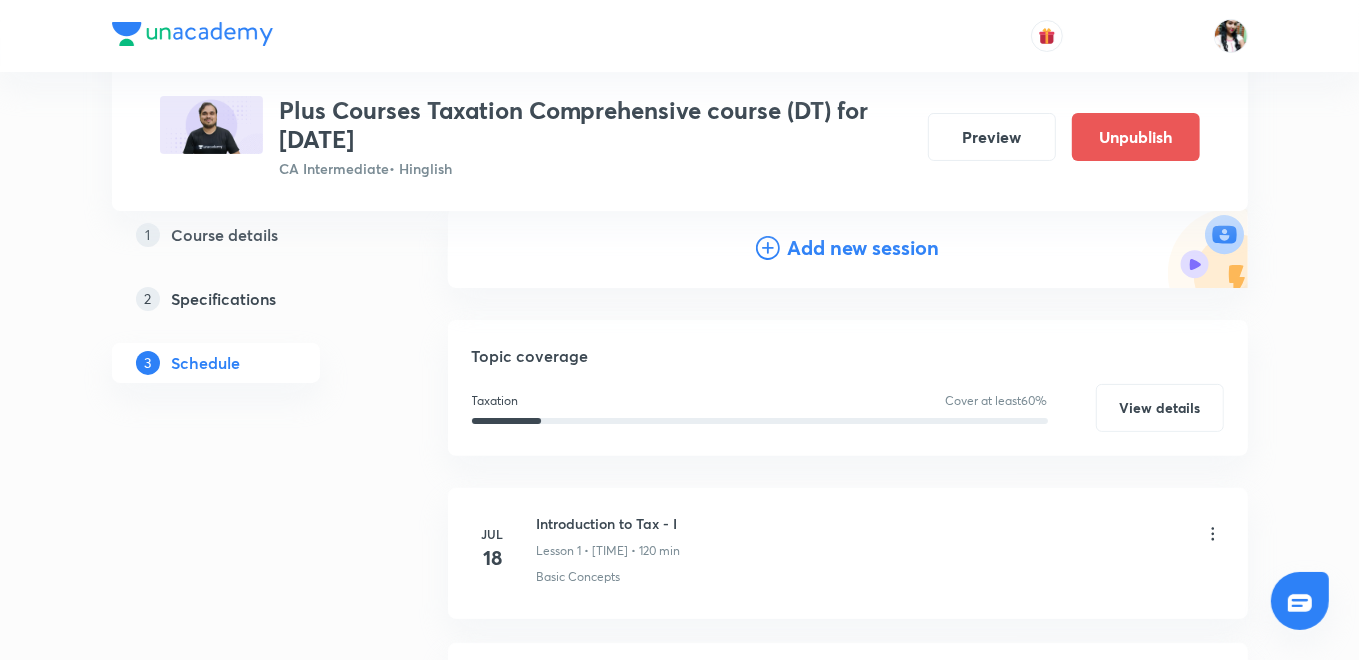 scroll, scrollTop: 0, scrollLeft: 0, axis: both 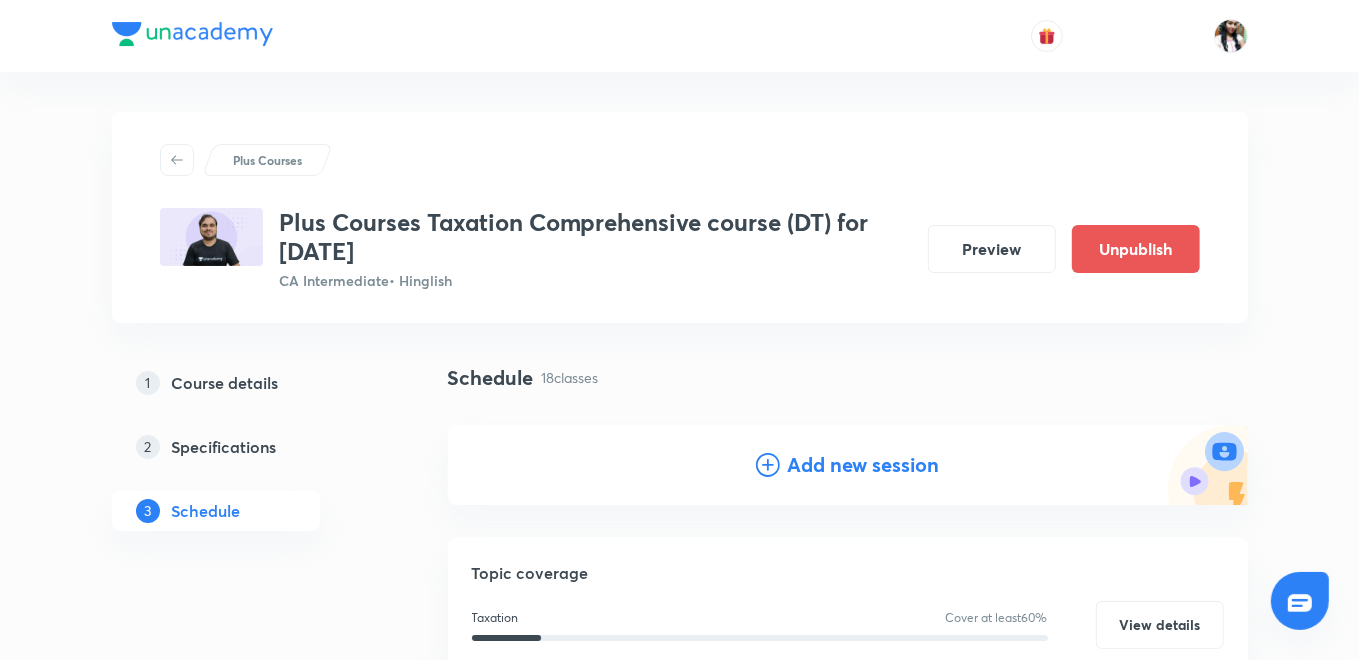 drag, startPoint x: 800, startPoint y: 436, endPoint x: 783, endPoint y: 420, distance: 23.345236 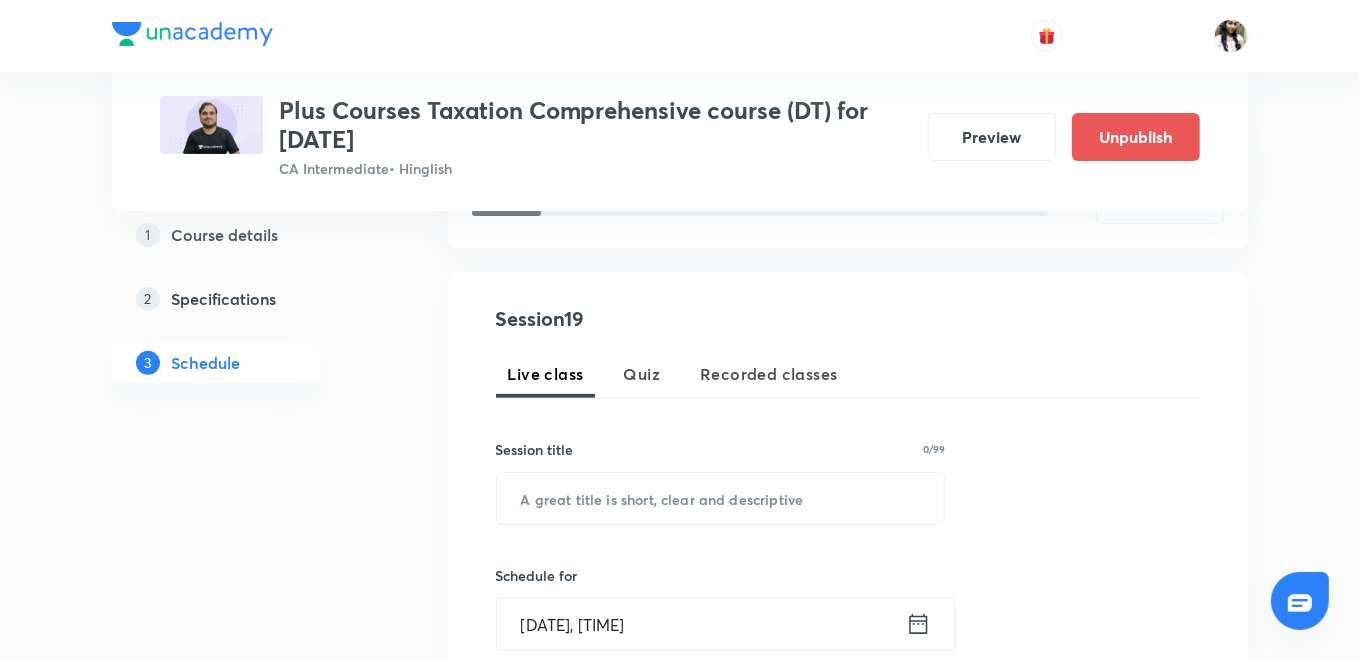 scroll, scrollTop: 333, scrollLeft: 0, axis: vertical 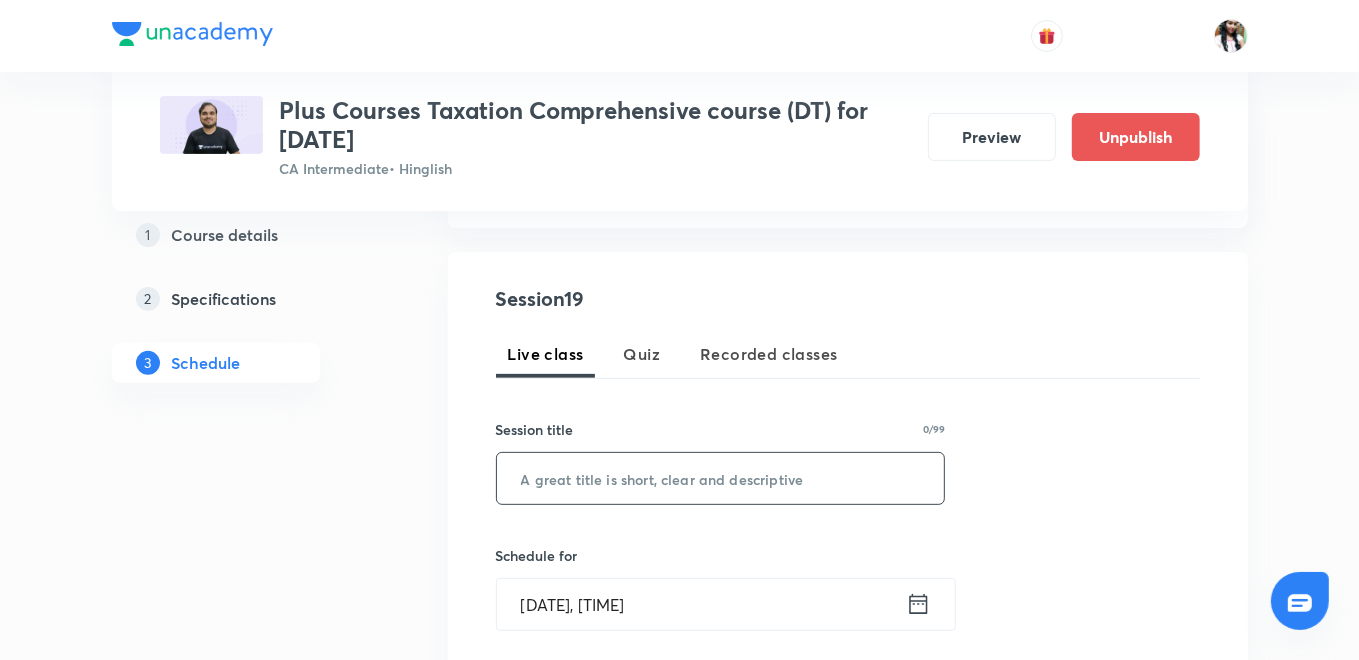 paste on "House Property - III" 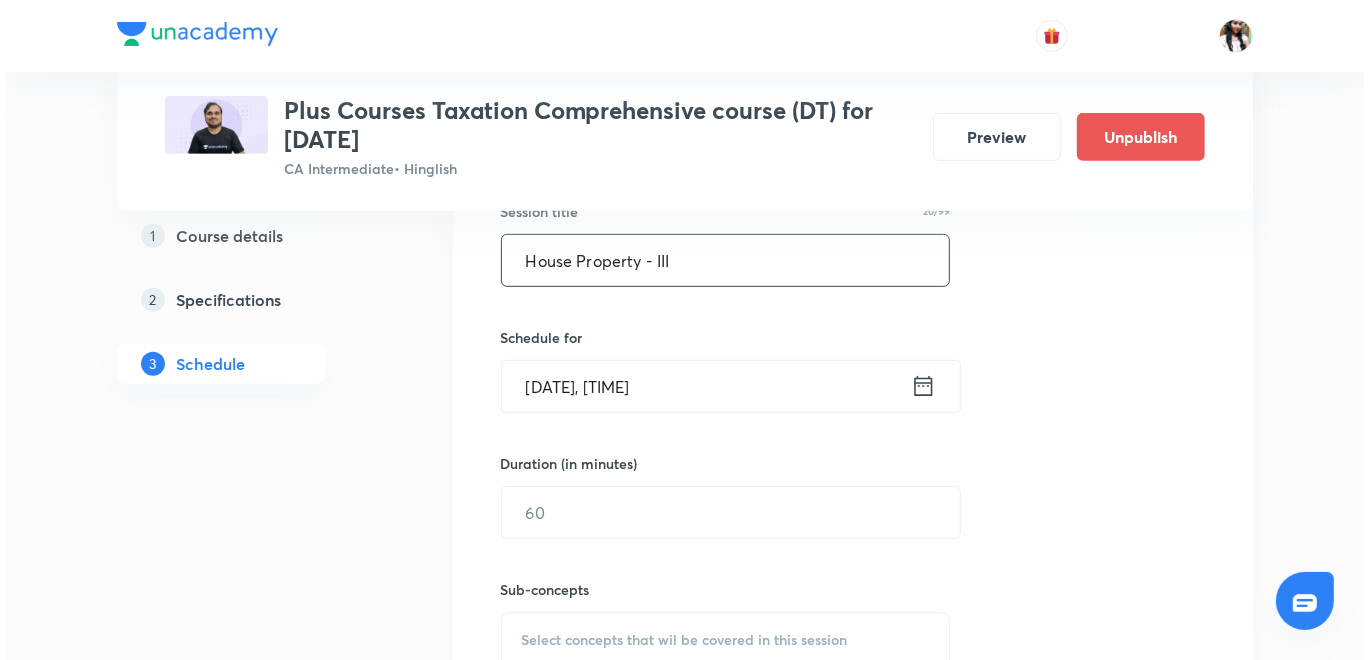 scroll, scrollTop: 555, scrollLeft: 0, axis: vertical 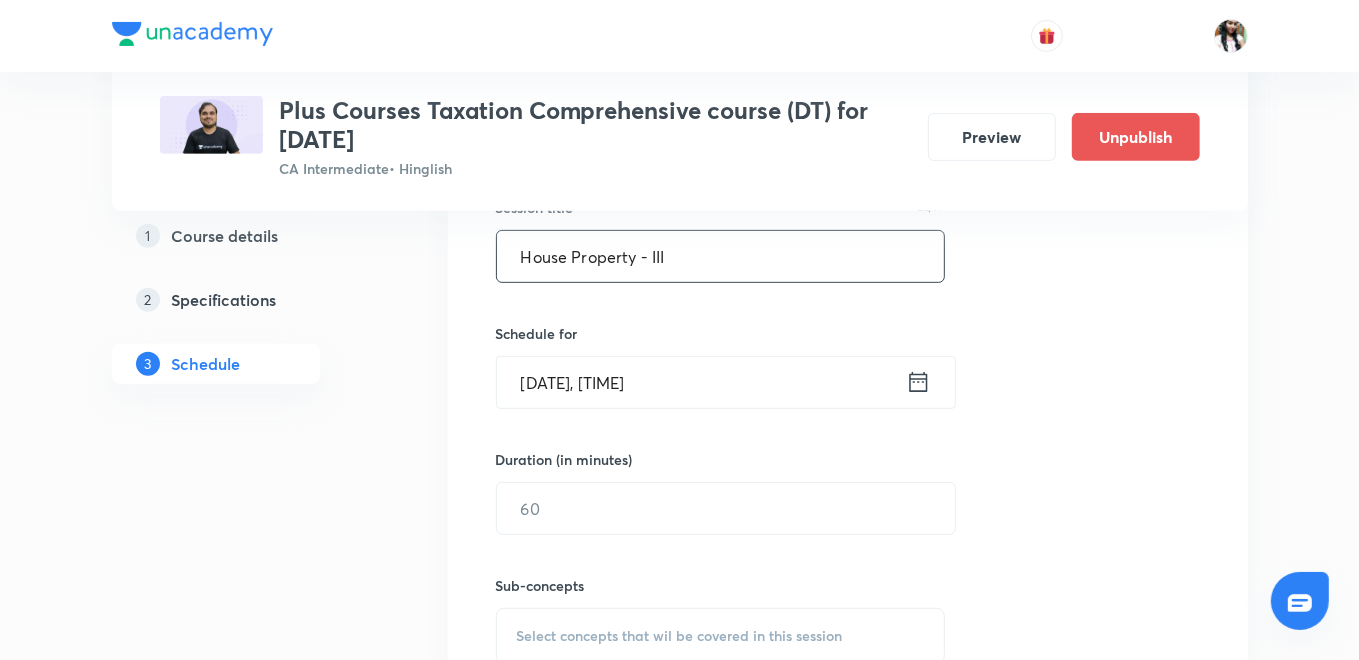 type on "House Property - III" 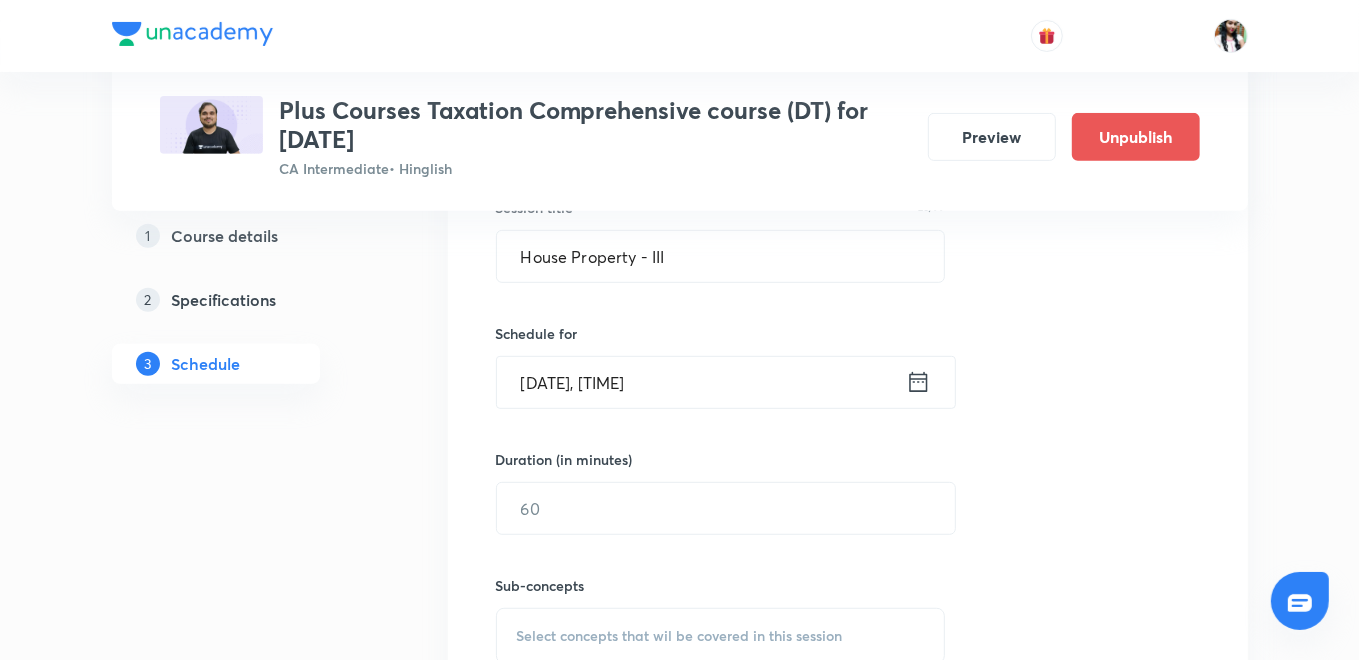 click 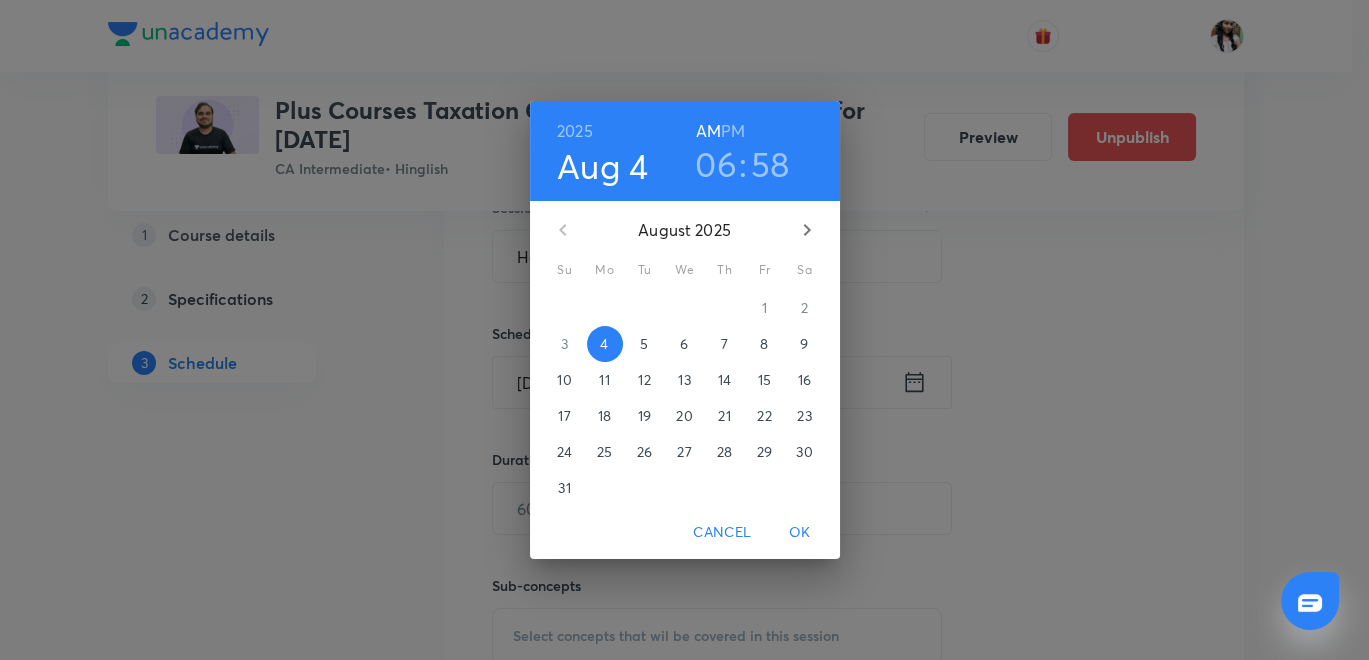 click on "8" at bounding box center (765, 344) 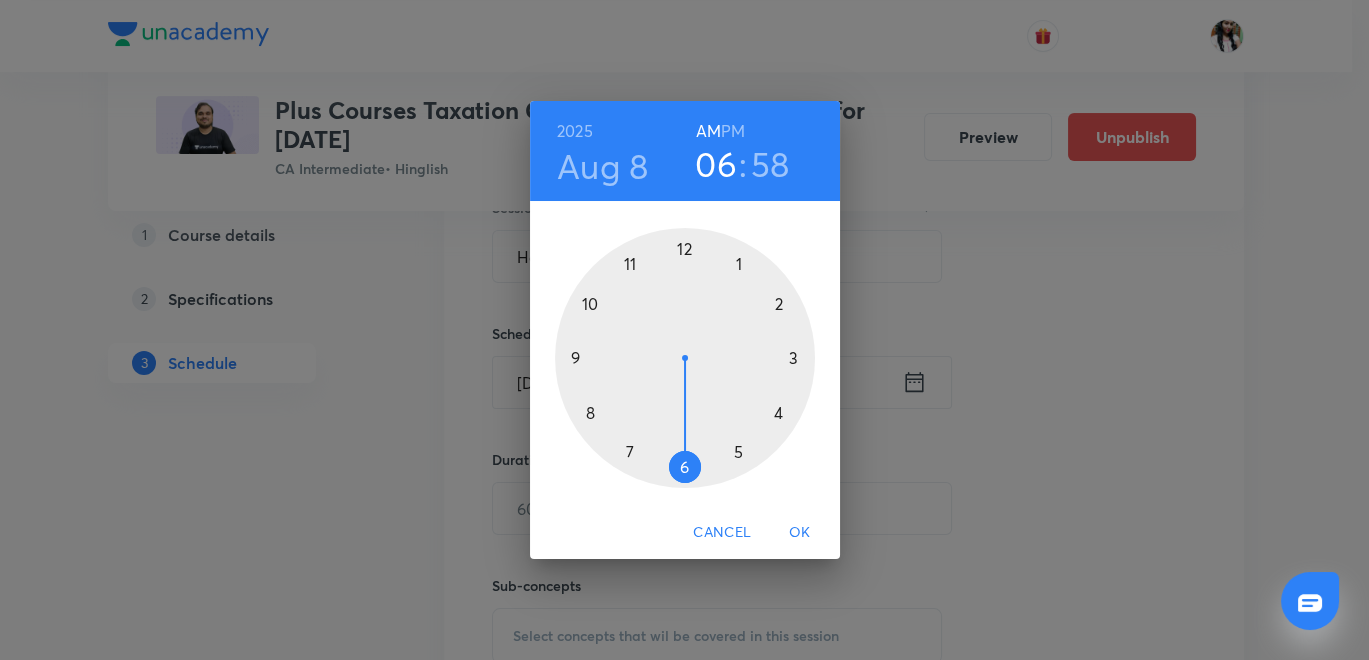 click on "PM" at bounding box center (733, 131) 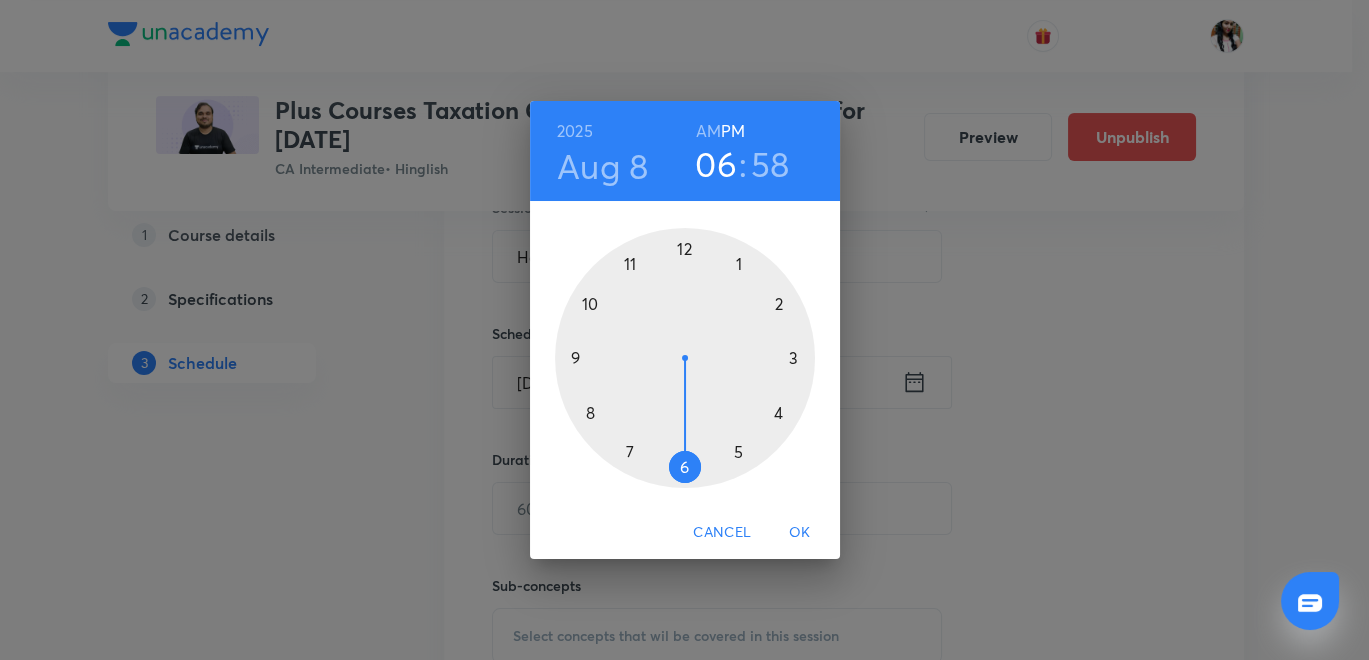 click at bounding box center [685, 358] 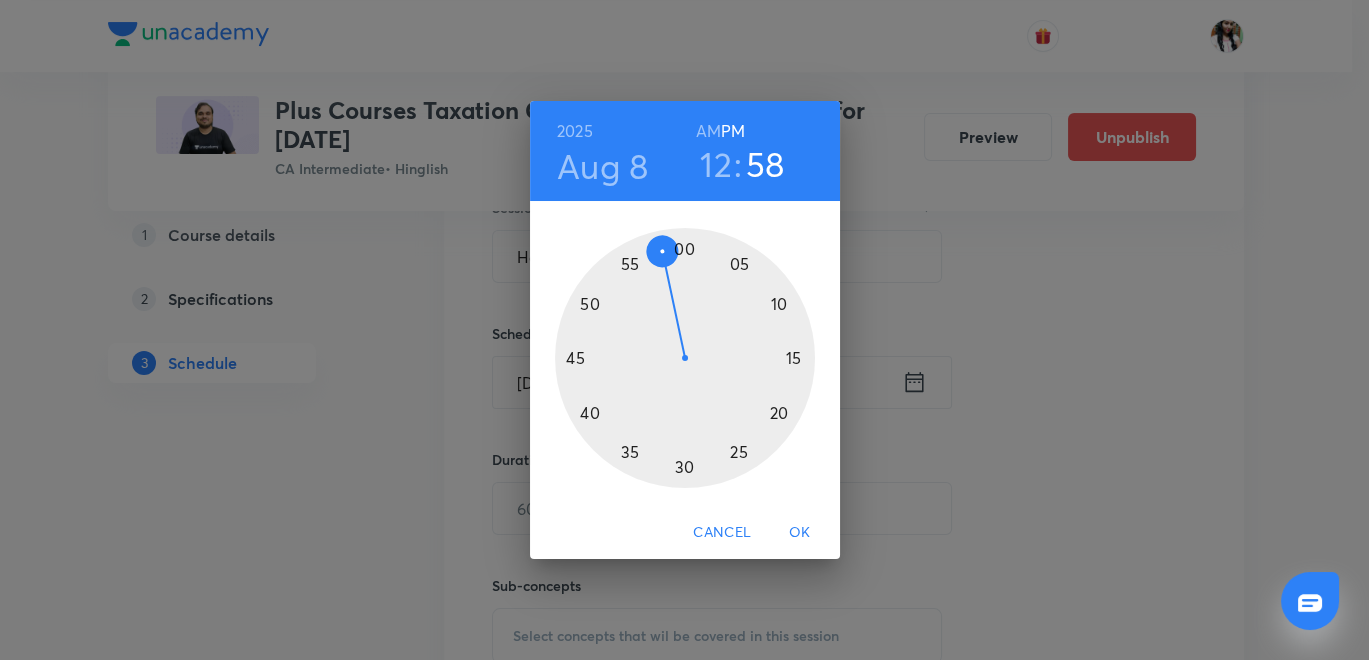click at bounding box center [685, 358] 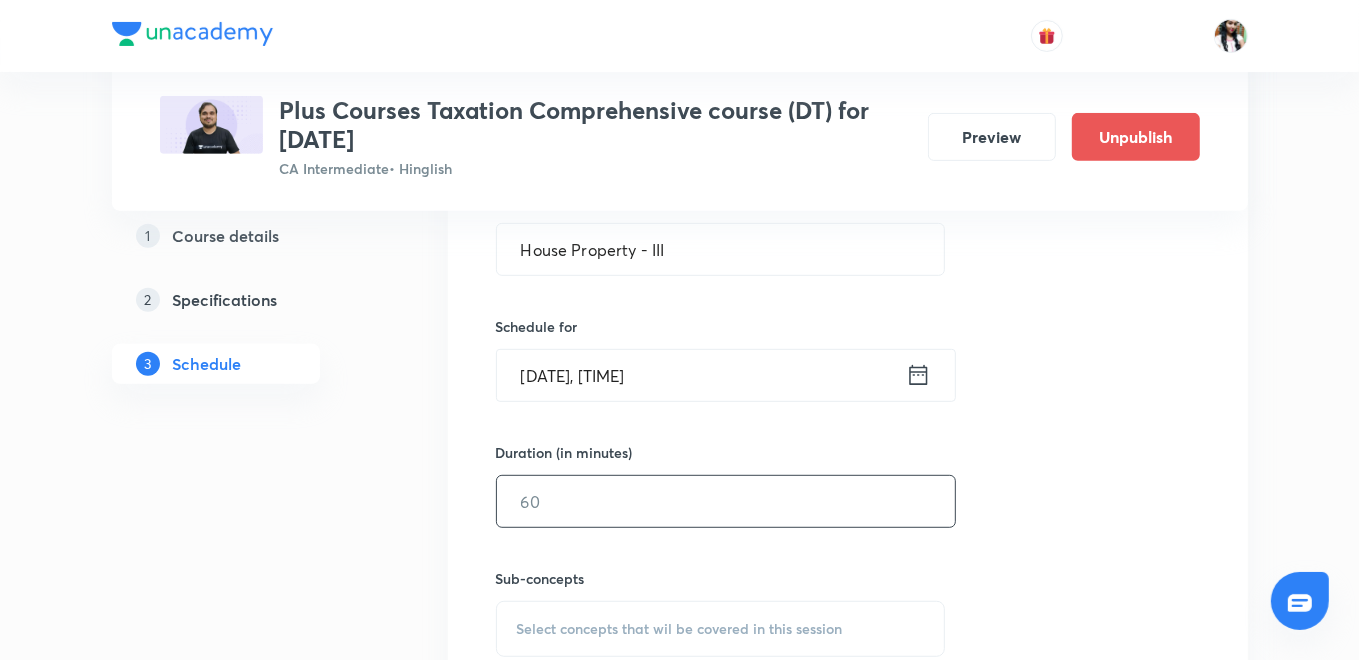 scroll, scrollTop: 777, scrollLeft: 0, axis: vertical 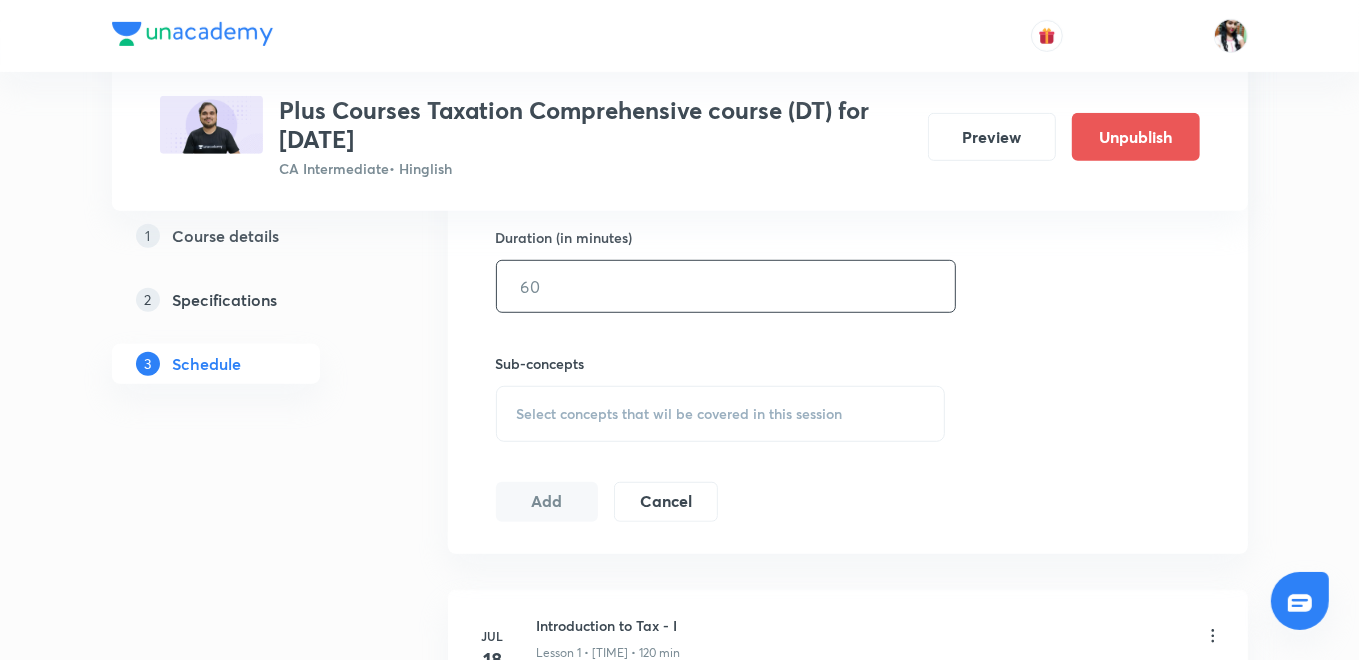 click at bounding box center (726, 286) 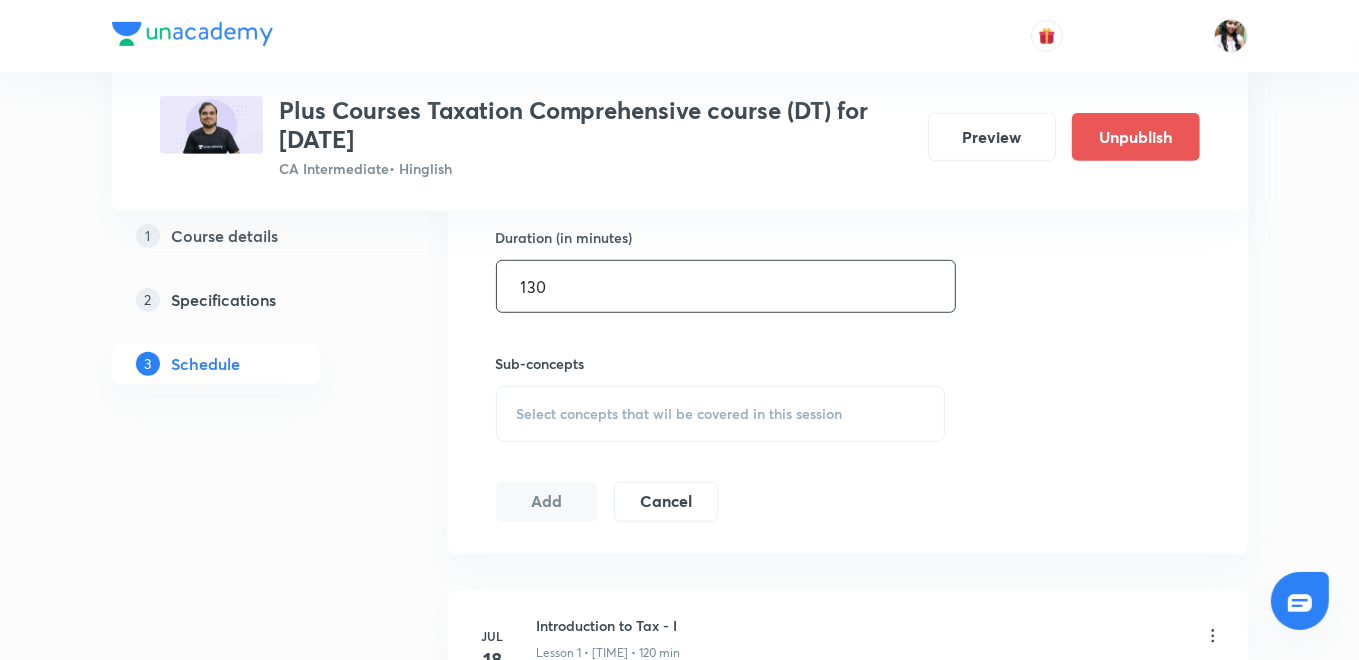 type on "130" 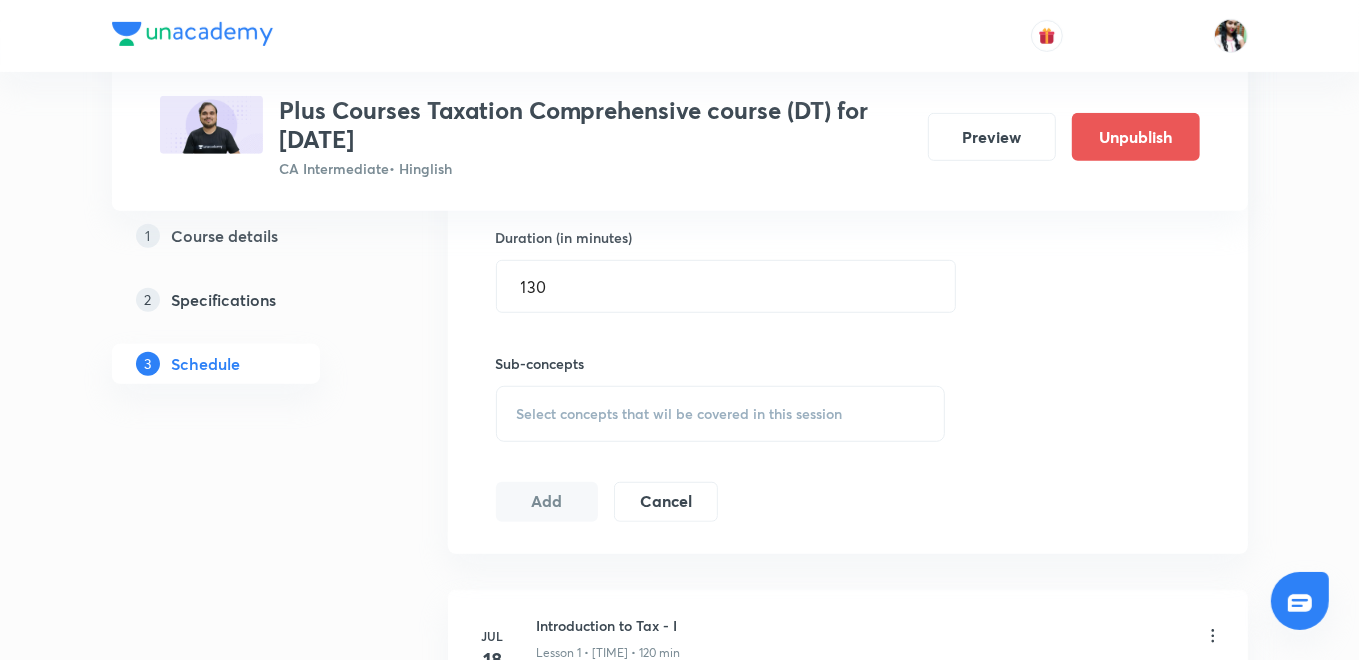 click on "Select concepts that wil be covered in this session" at bounding box center (680, 414) 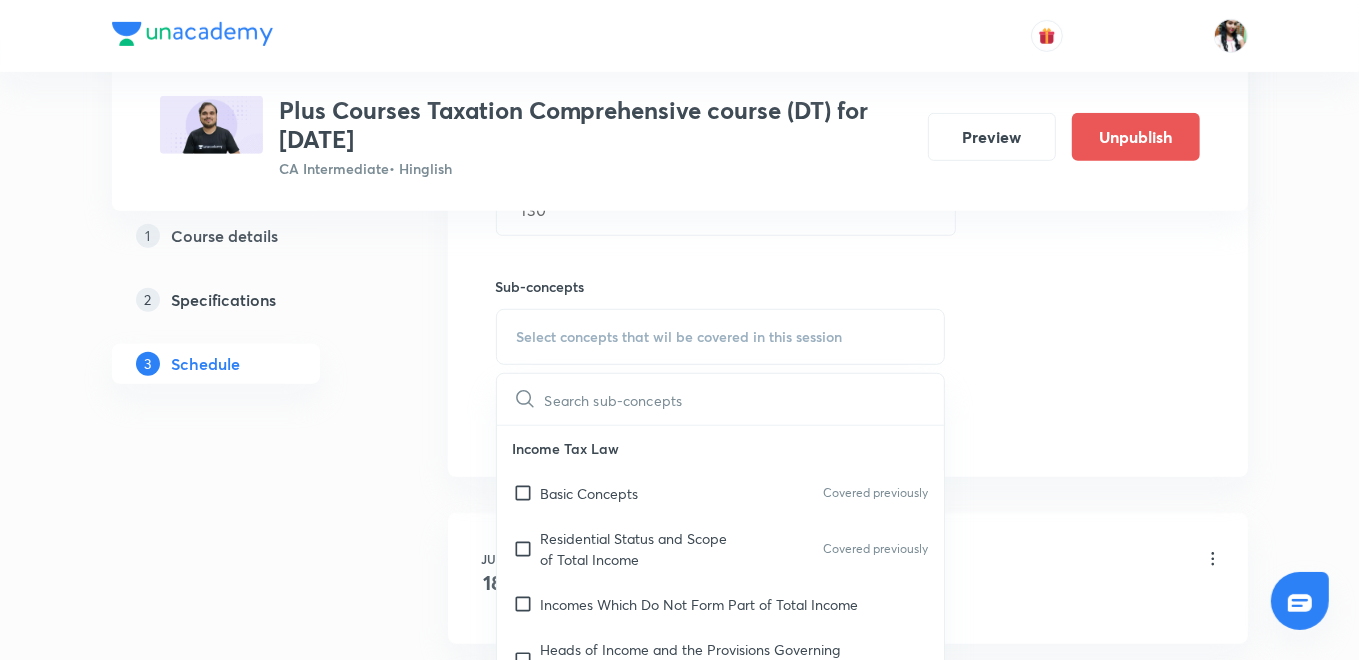 scroll, scrollTop: 888, scrollLeft: 0, axis: vertical 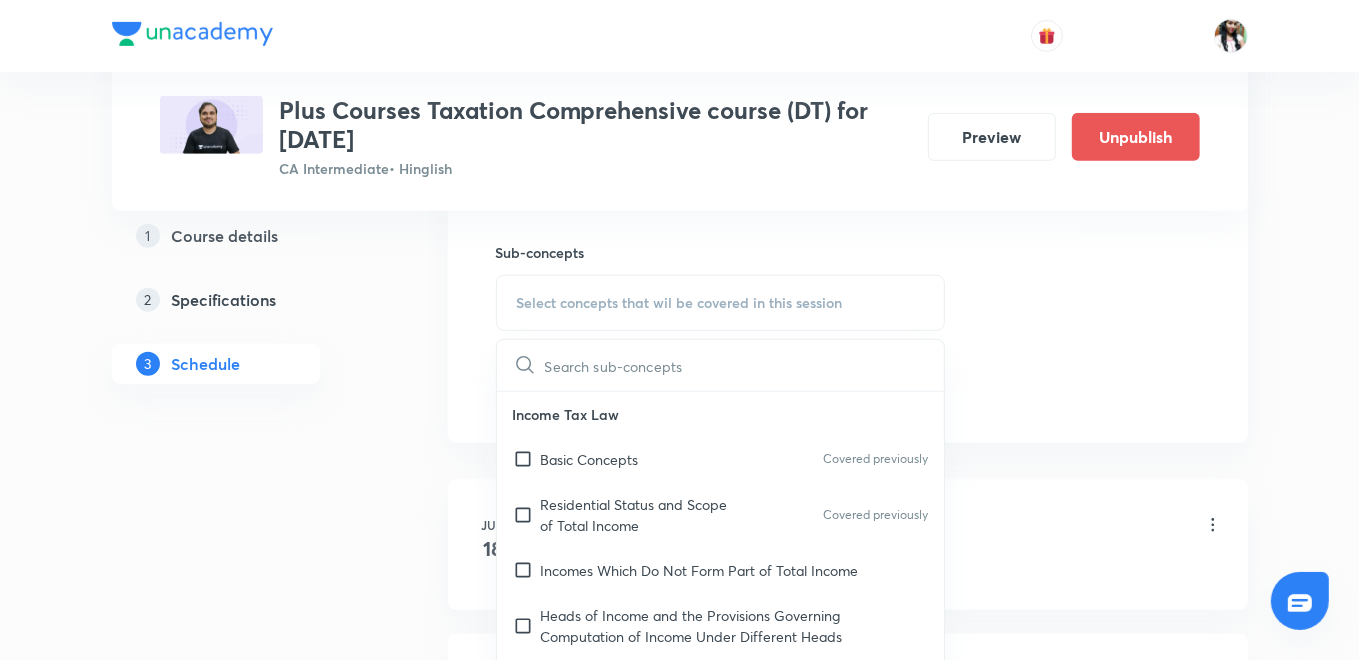 click on "Basic Concepts" at bounding box center (590, 459) 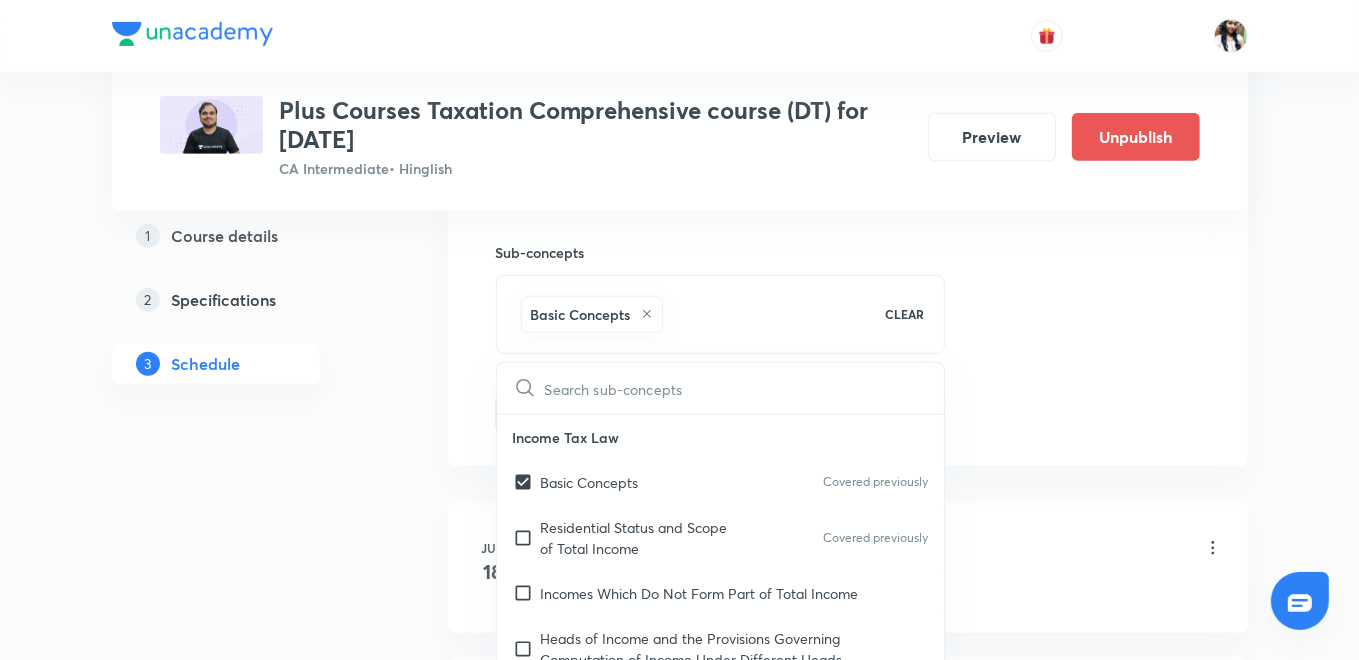 click on "Session  19 Live class Quiz Recorded classes Session title 20/99 House Property - III ​ Schedule for [DATE], [TIME] ​ Duration (in minutes) 130 ​ Sub-concepts Basic Concepts CLEAR ​ Income Tax Law Basic Concepts Covered previously Residential Status and Scope of Total Income Covered previously Incomes Which Do Not Form Part of Total Income Heads of Income and the Provisions Governing Computation of Income Under Different Heads Income of Other Persons Included in Assessee's Total Income Aggregation of Income; Set-off, or Carry Forward and Set-off of Losses Deductions from Gross Total Income Computation of Total Income and Tax Liability of Individuals Advance Tax Introduction to Tax Collection at Source Tax Deduction at Source Provisions for Filing Return of Income and Self-assessment  Income Tax Liability - Computation and Optimisation Indirect Taxes Concept of Indirect Taxes Goods and Services Tax (GST) Laws GST Accounts and Records Tax Deduction at Source and Collection of Tax at Source Add" at bounding box center (848, 81) 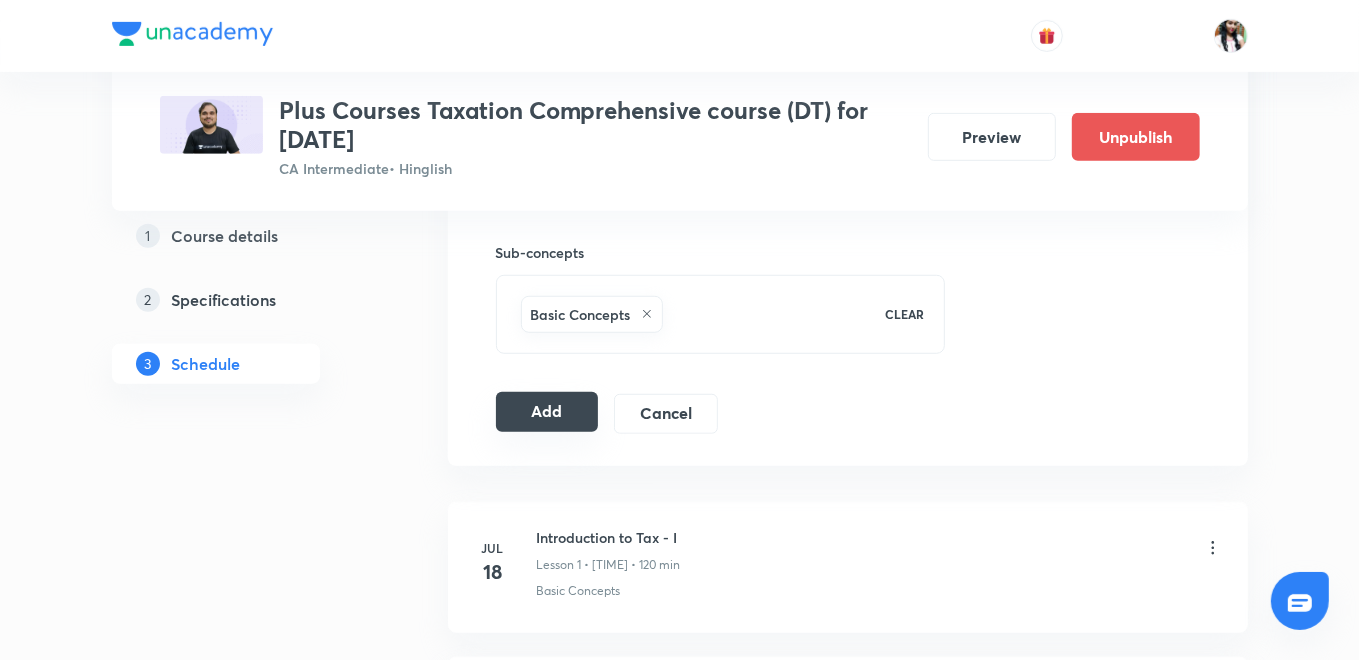 drag, startPoint x: 542, startPoint y: 388, endPoint x: 546, endPoint y: 373, distance: 15.524175 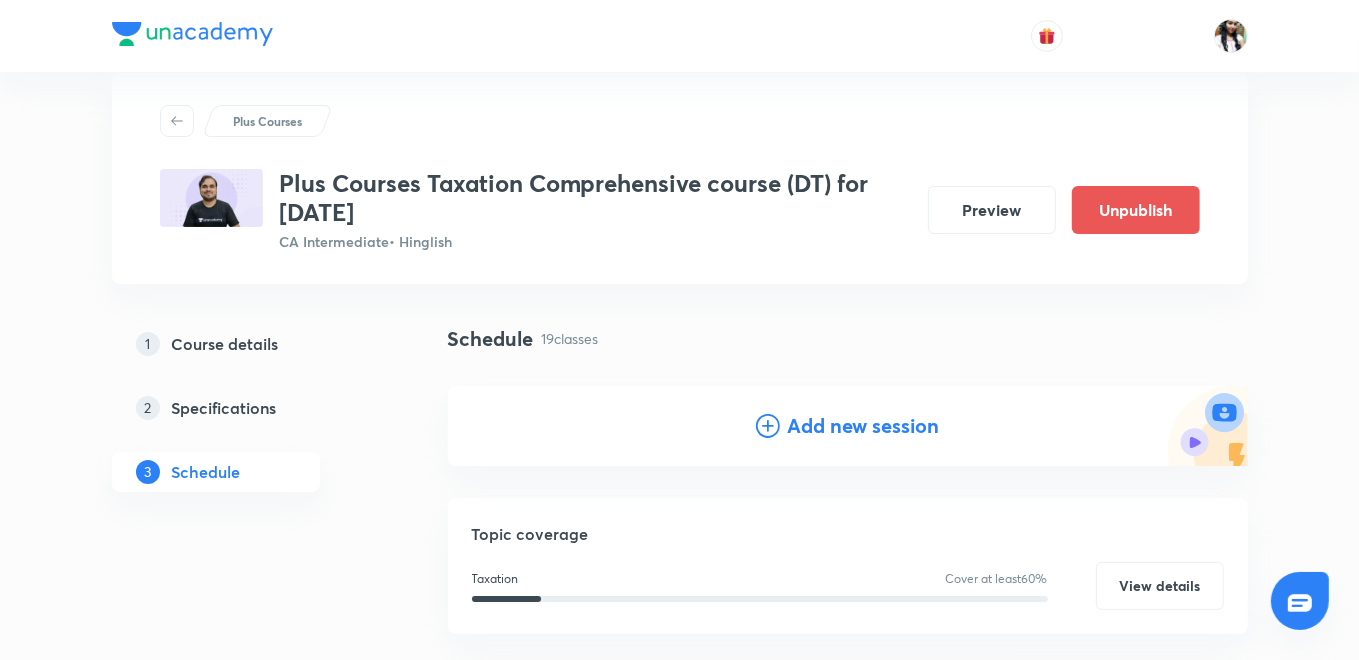 scroll, scrollTop: 0, scrollLeft: 0, axis: both 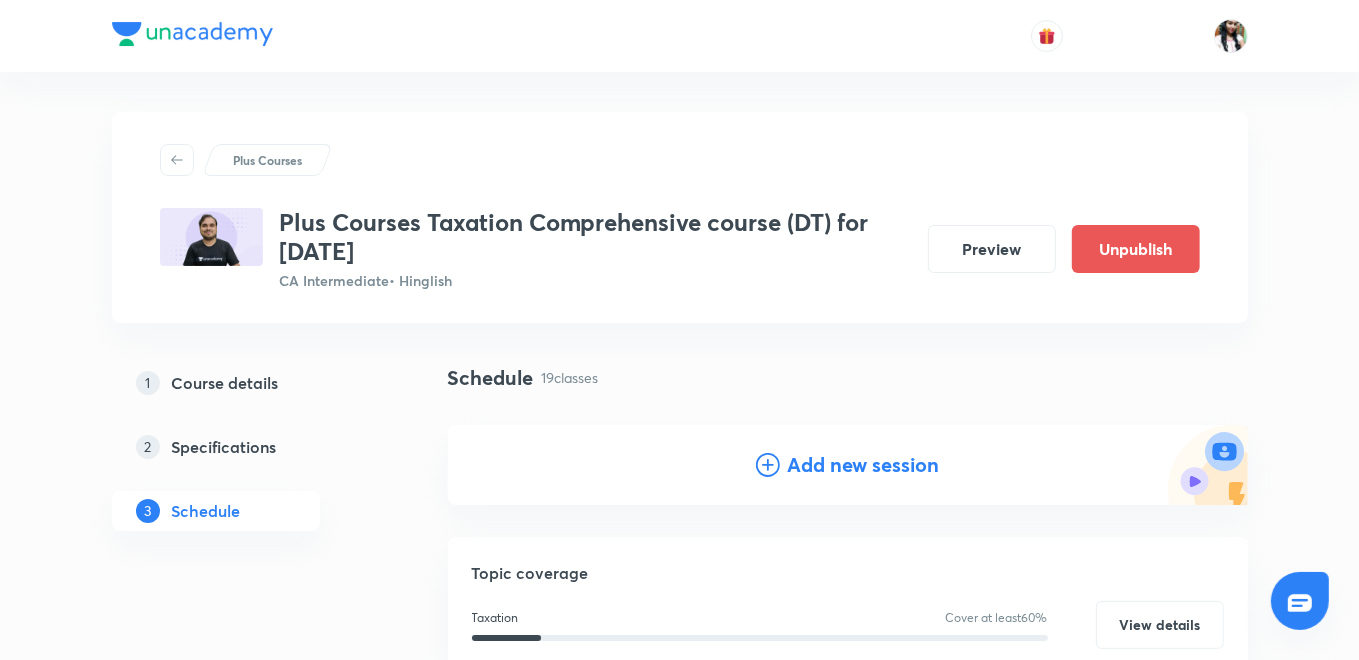 click on "Add new session" at bounding box center [864, 465] 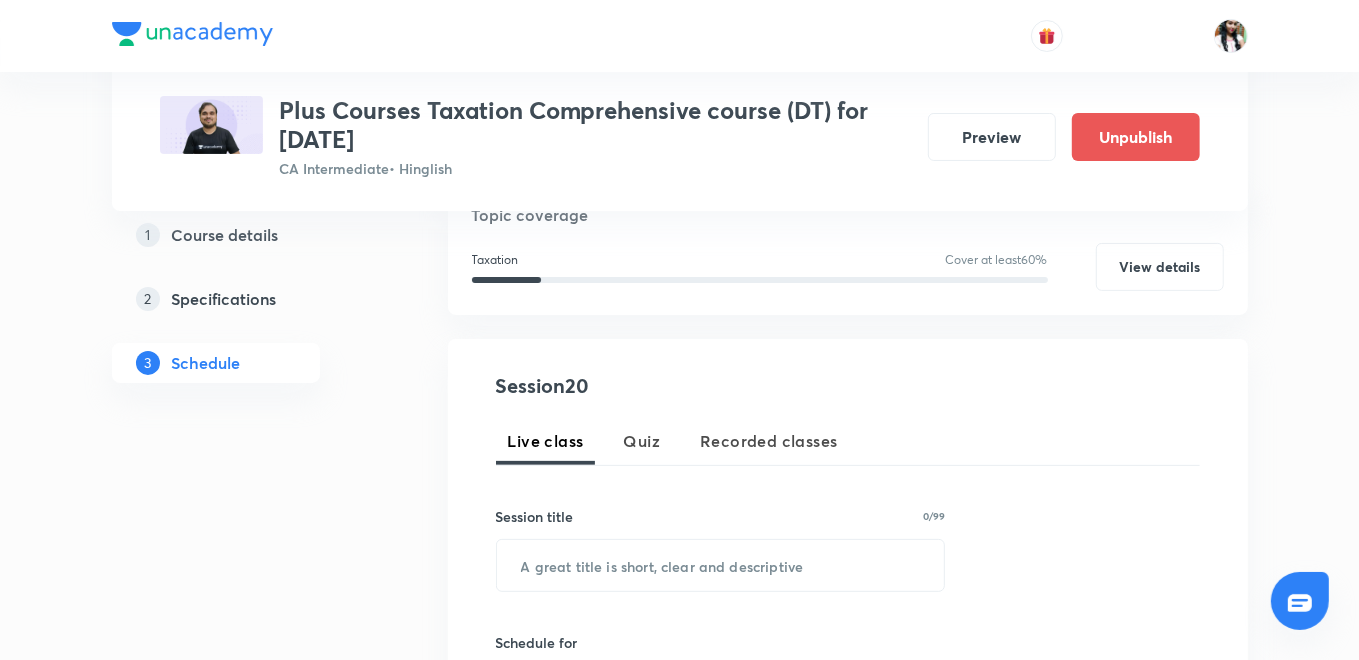 scroll, scrollTop: 333, scrollLeft: 0, axis: vertical 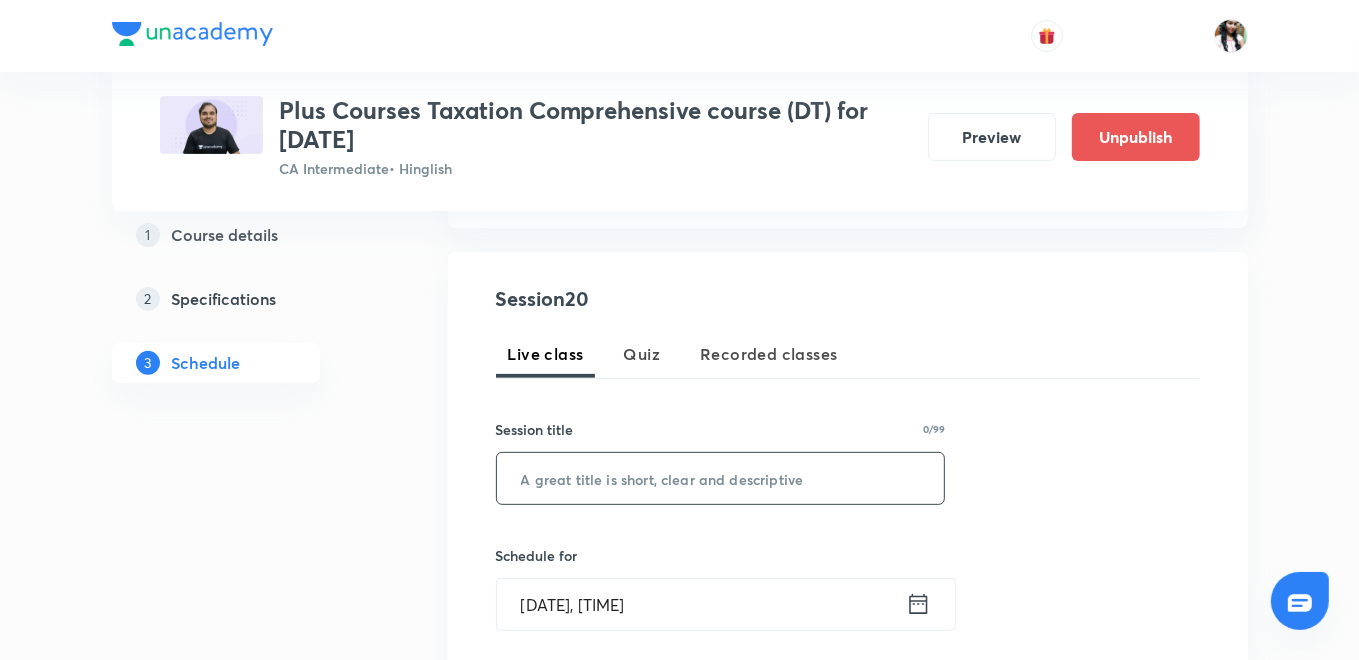 paste on "House Property - IV" 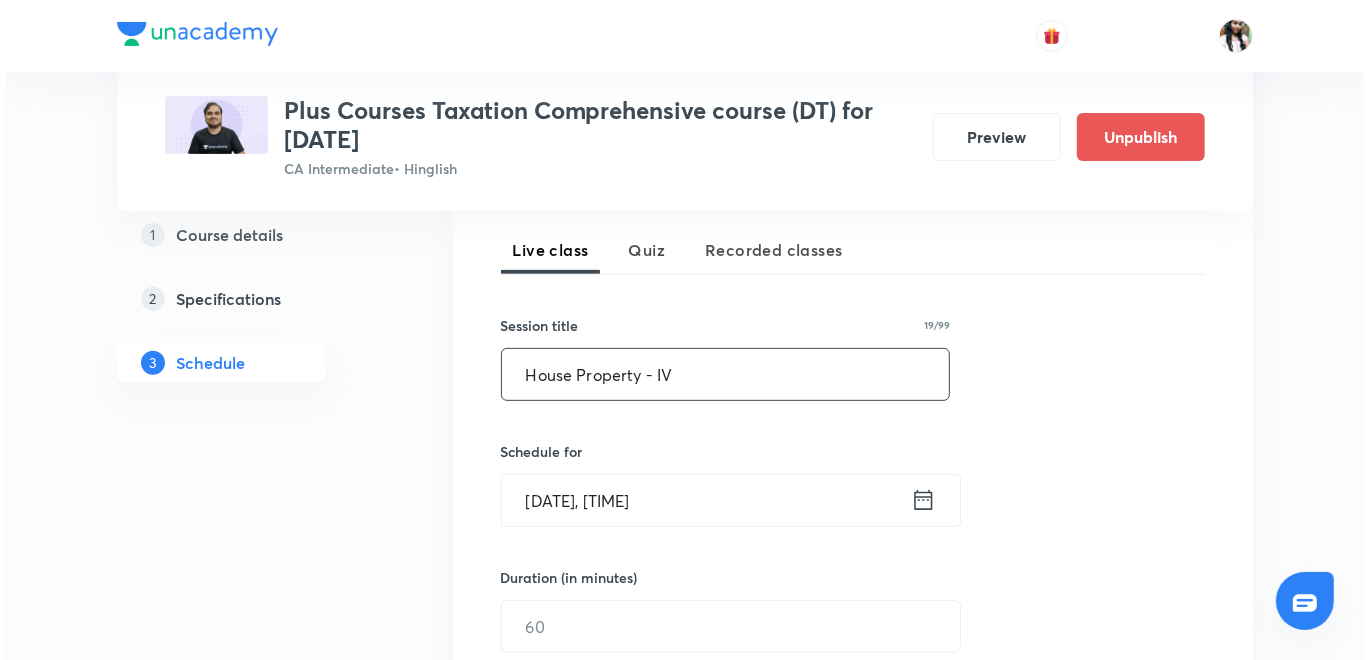 scroll, scrollTop: 555, scrollLeft: 0, axis: vertical 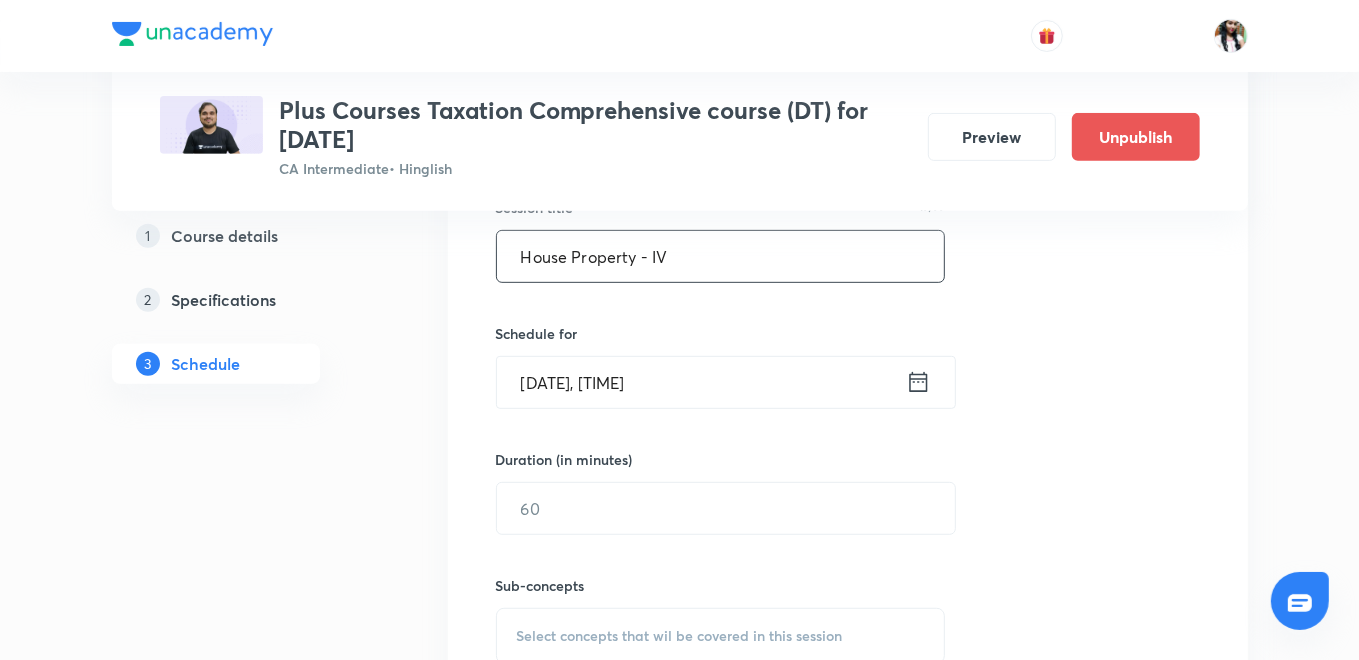 type on "House Property - IV" 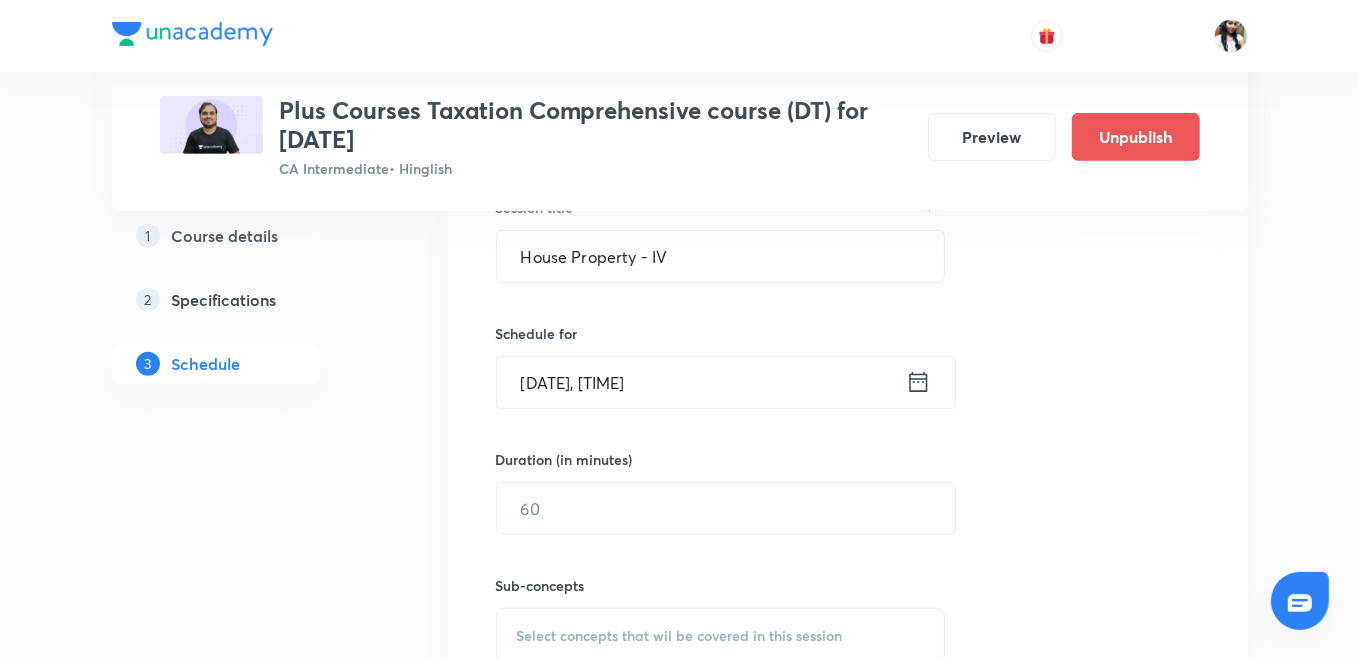 click 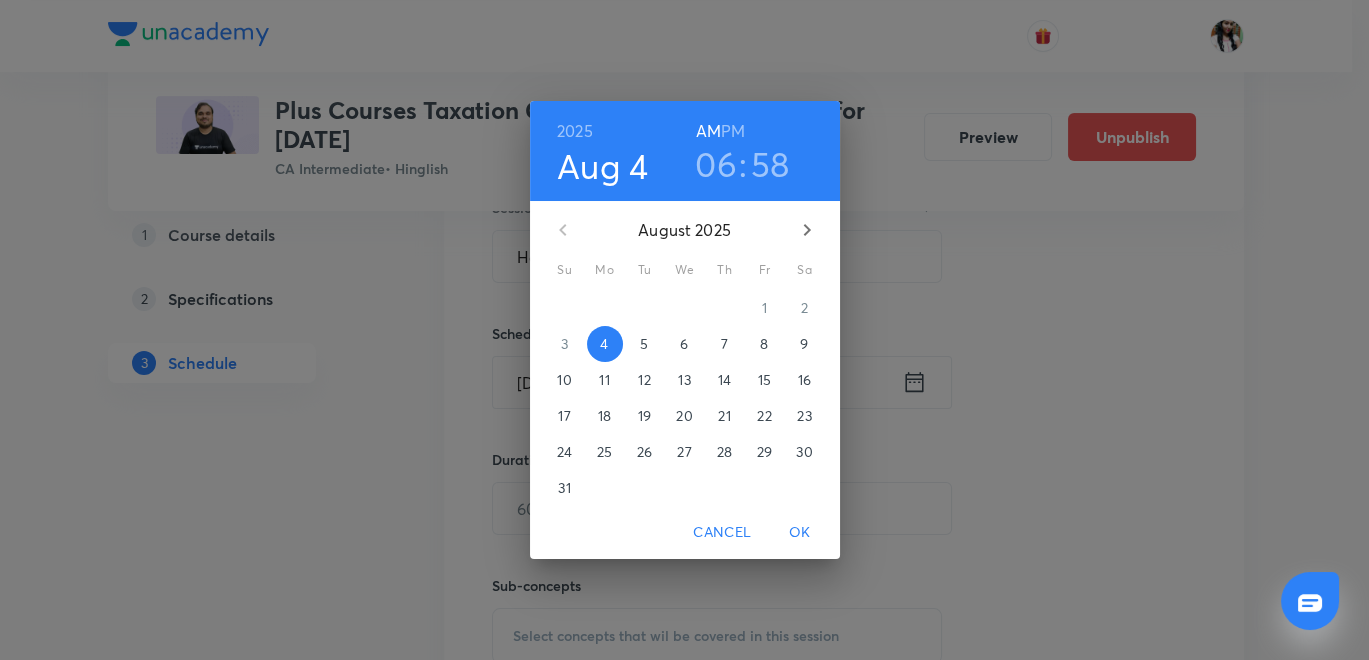 click on "9" at bounding box center [805, 344] 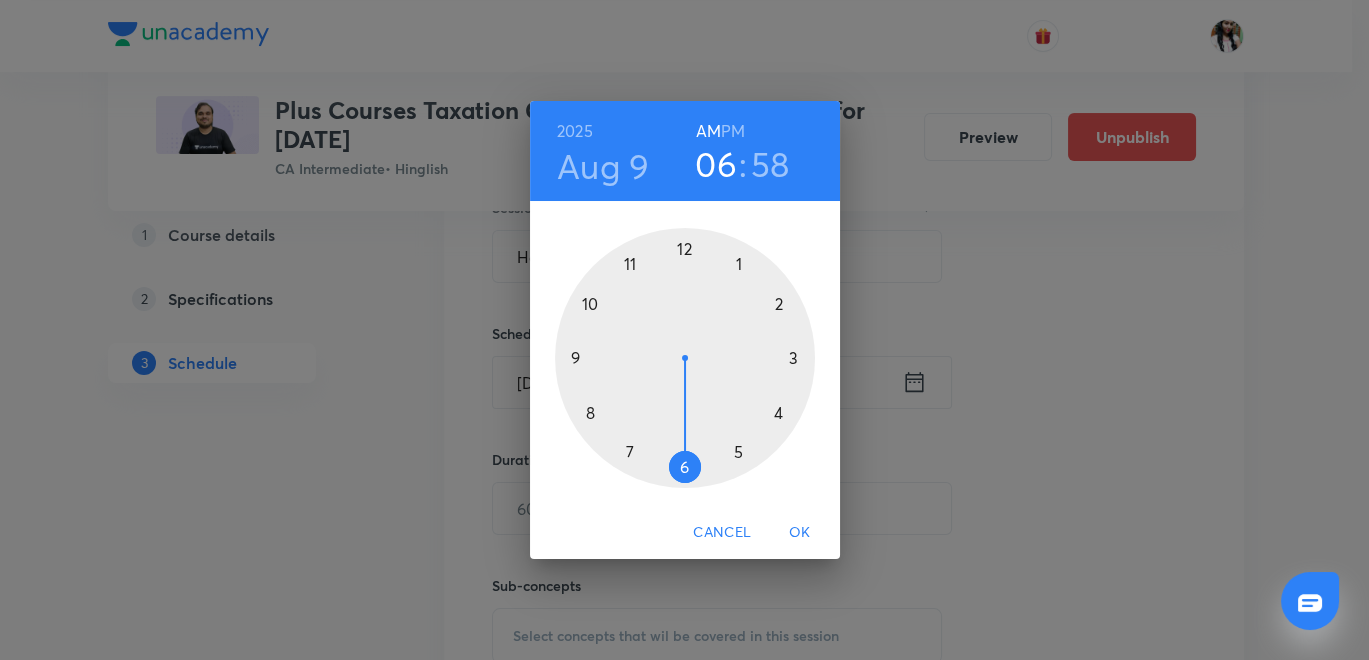 click on "PM" at bounding box center (733, 131) 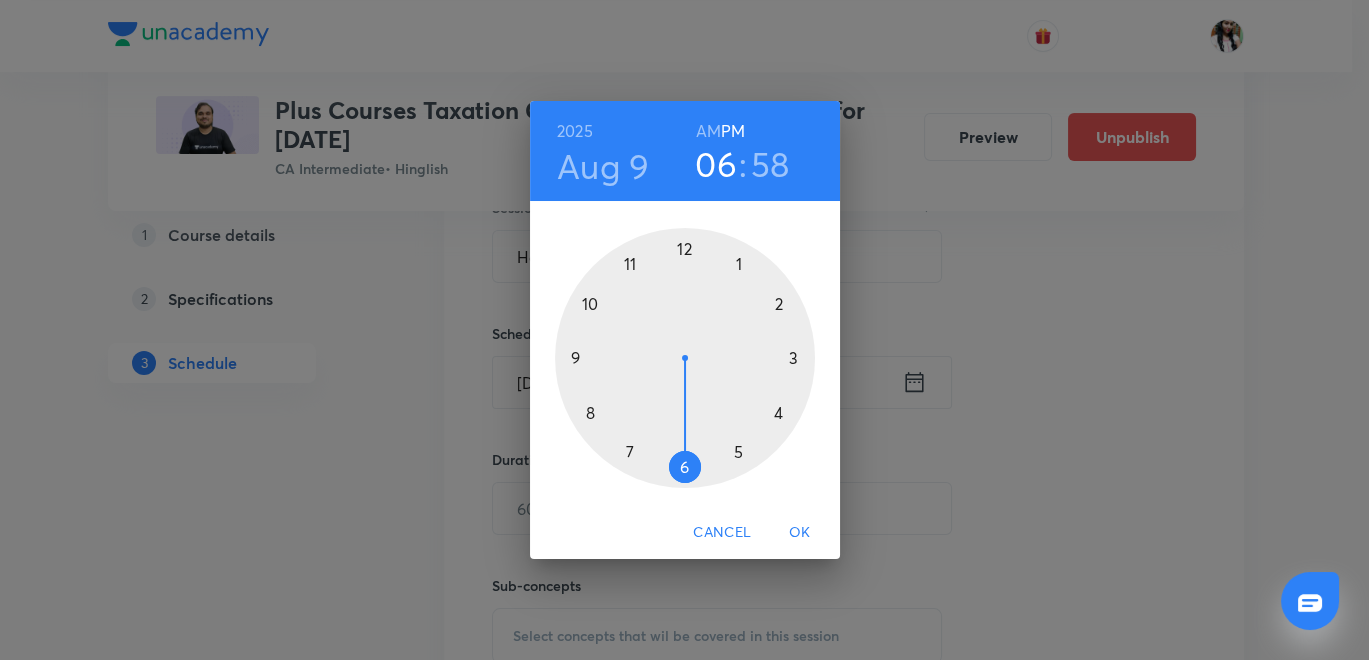 click at bounding box center [685, 358] 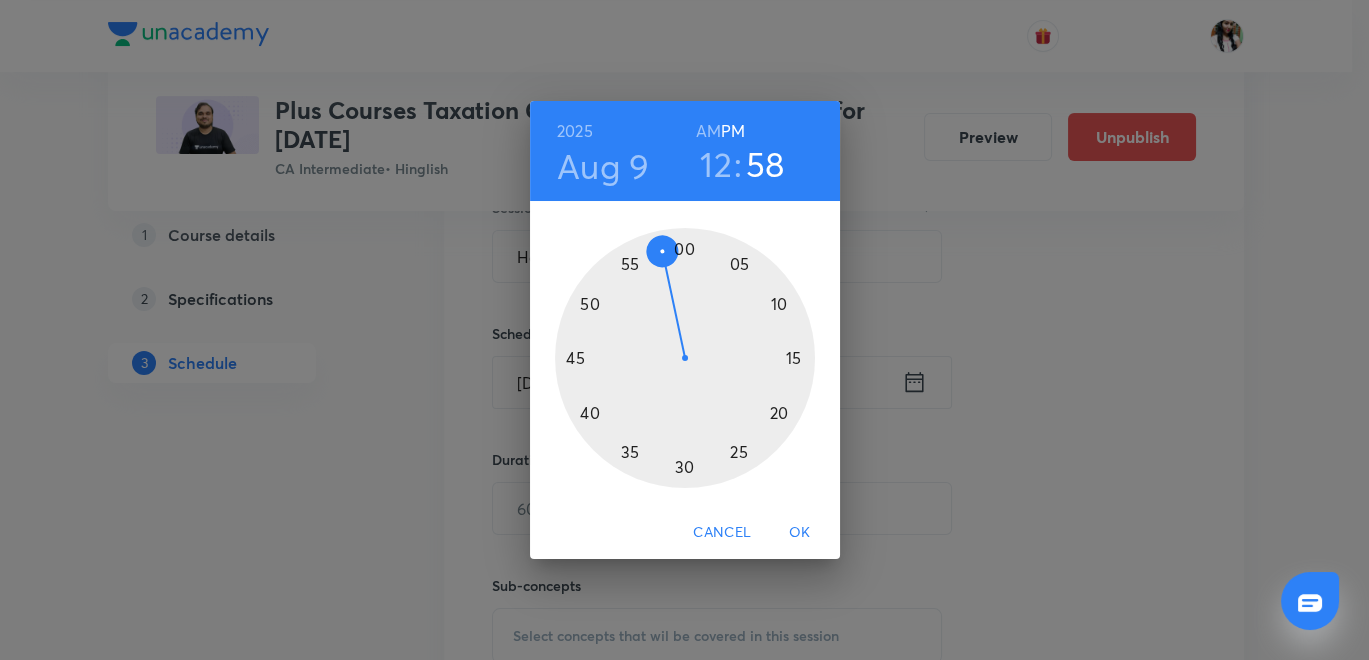 click at bounding box center (685, 358) 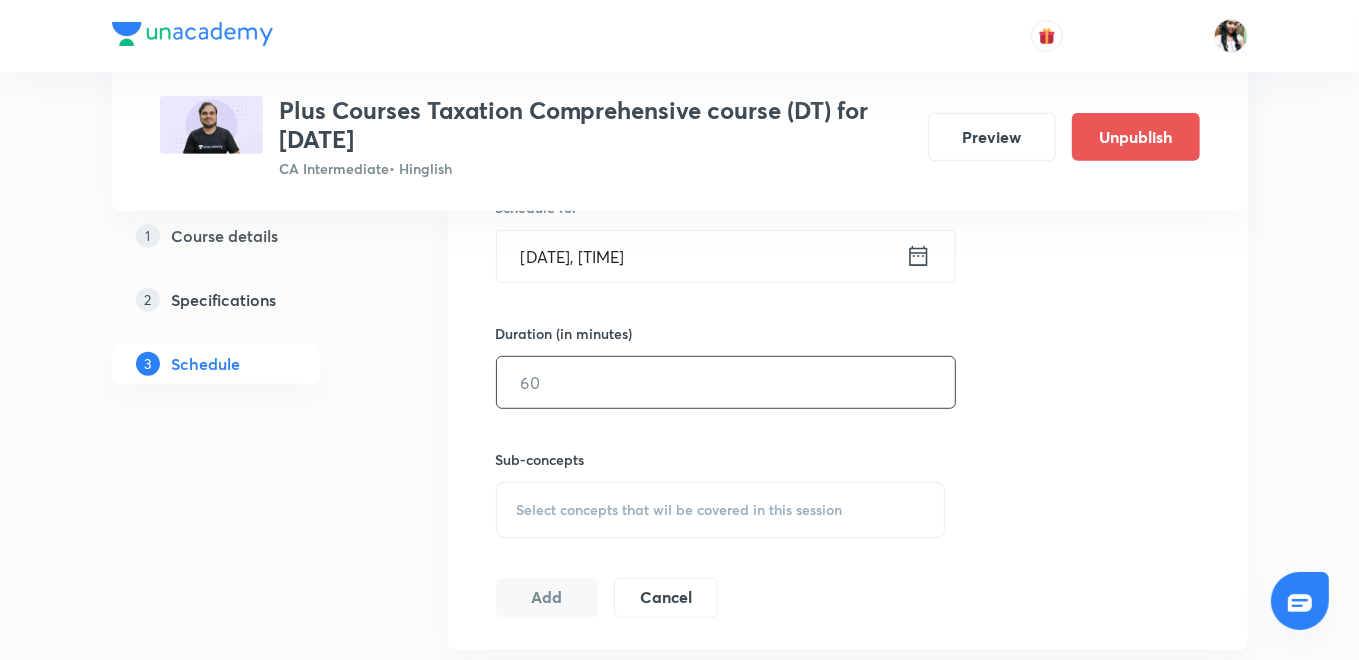 scroll, scrollTop: 666, scrollLeft: 0, axis: vertical 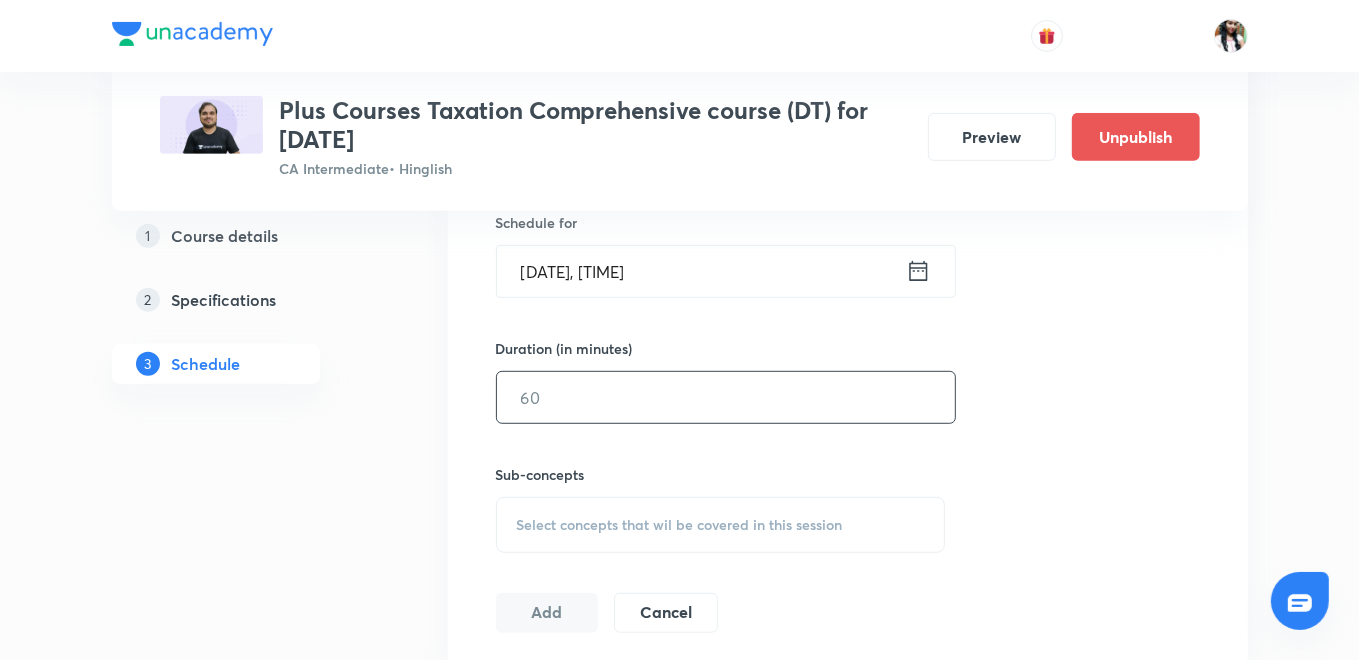 click at bounding box center [726, 397] 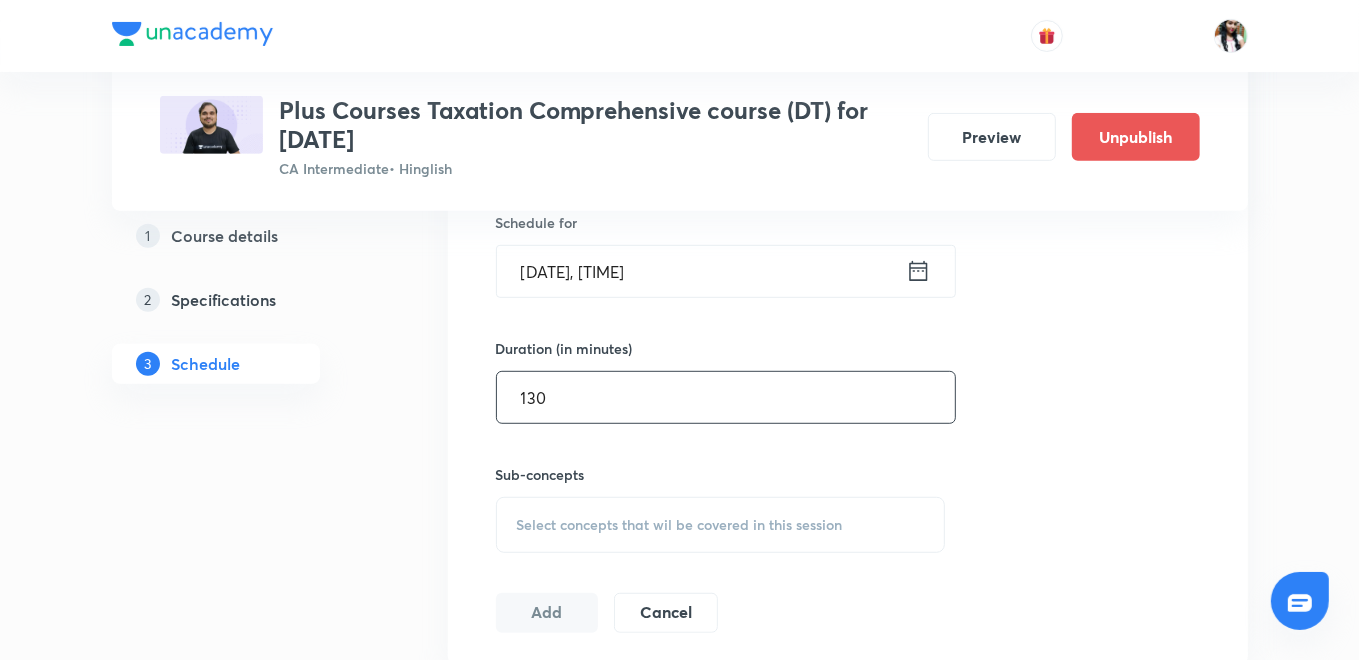 type on "130" 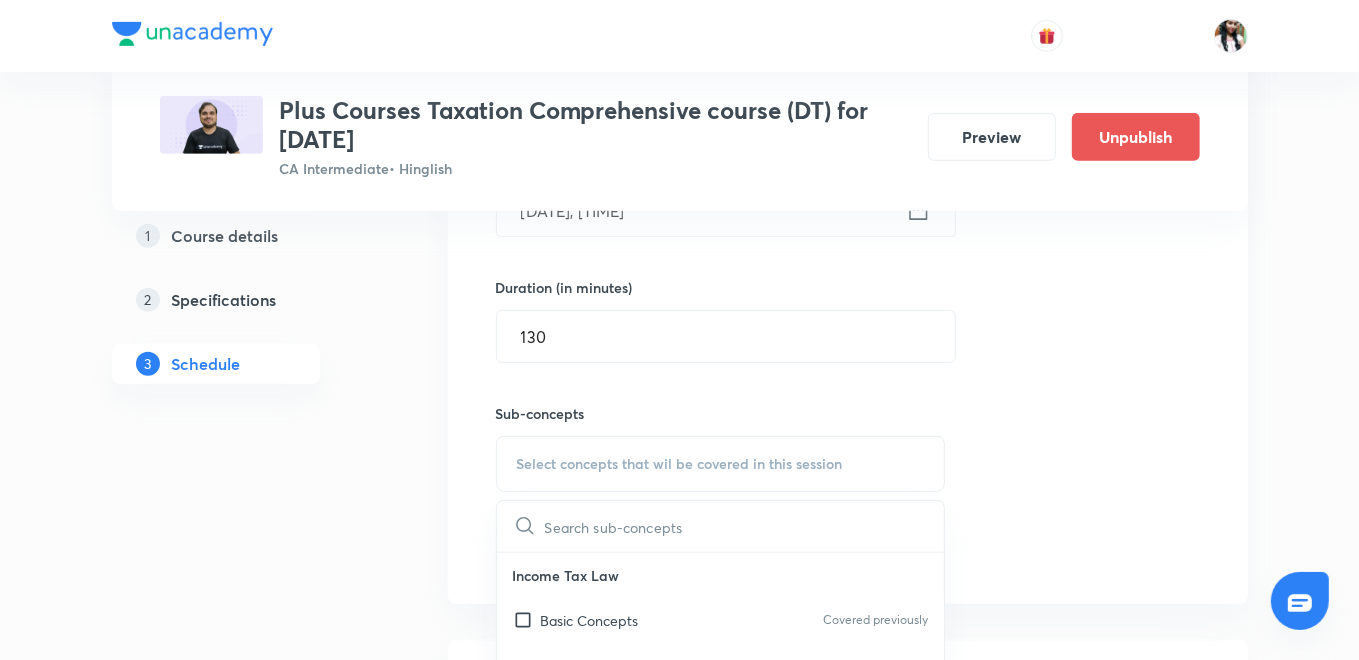 scroll, scrollTop: 777, scrollLeft: 0, axis: vertical 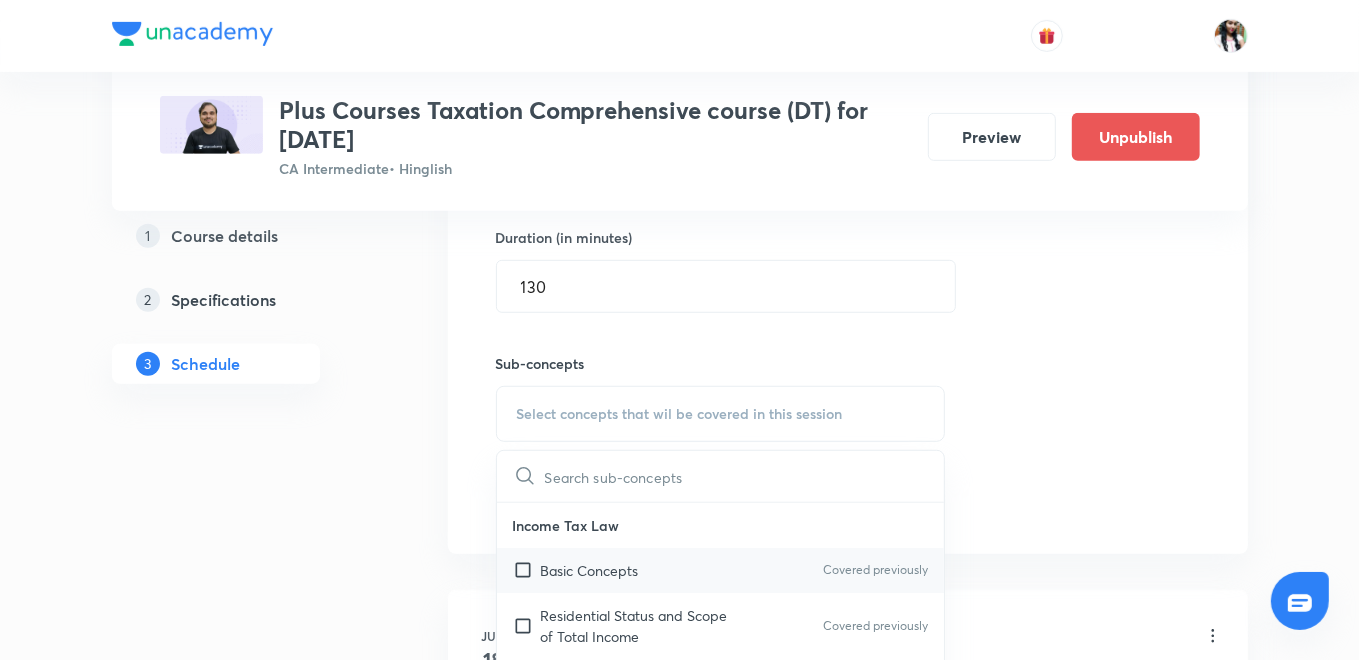 click on "Basic Concepts Covered previously" at bounding box center (721, 570) 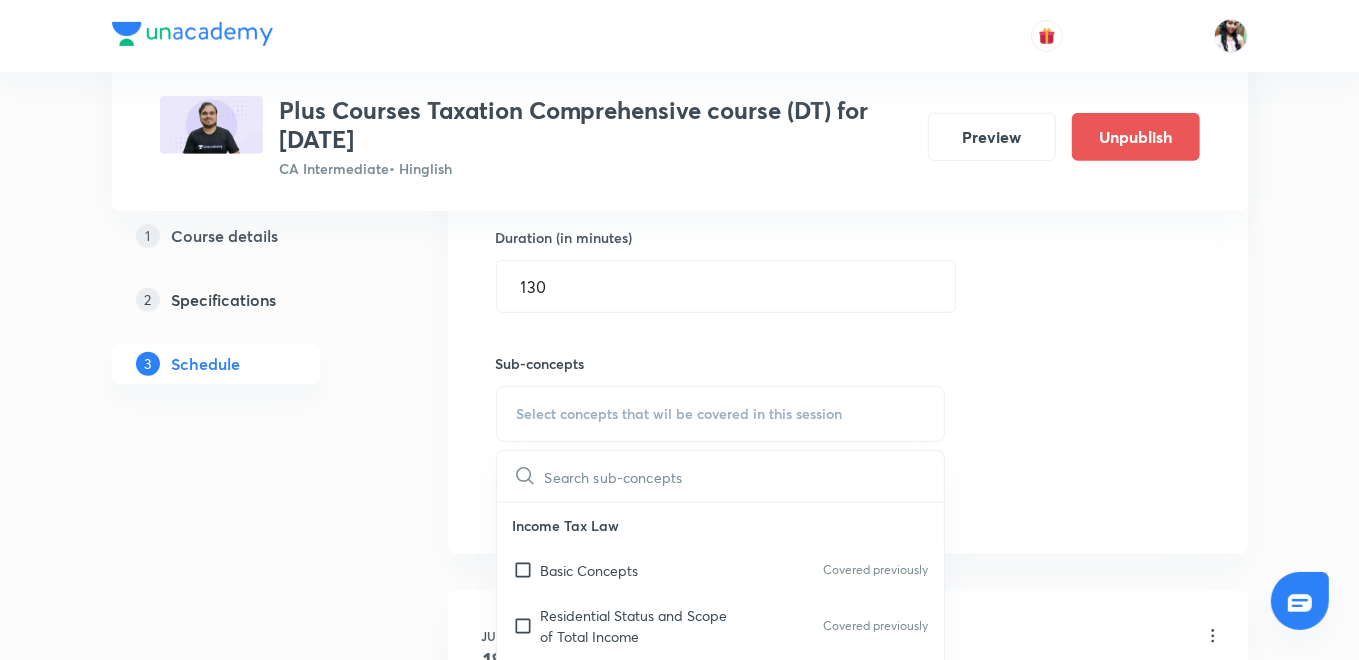 checkbox on "true" 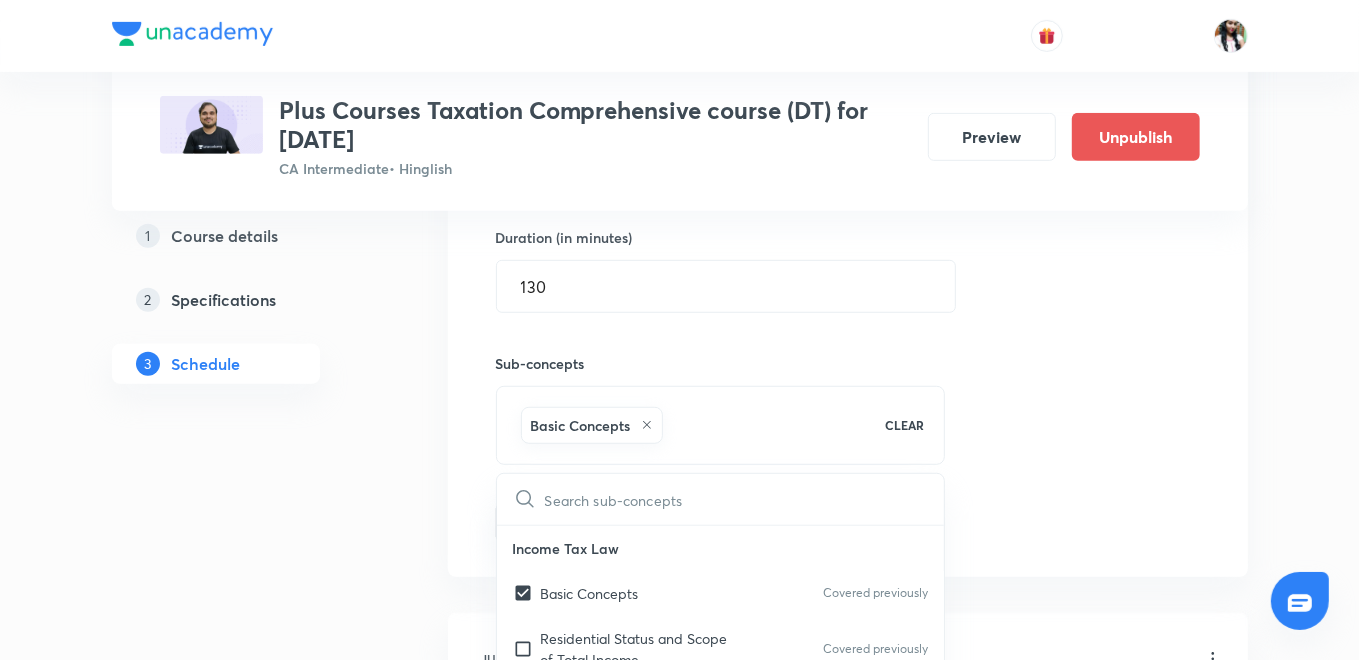 drag, startPoint x: 433, startPoint y: 472, endPoint x: 514, endPoint y: 477, distance: 81.154175 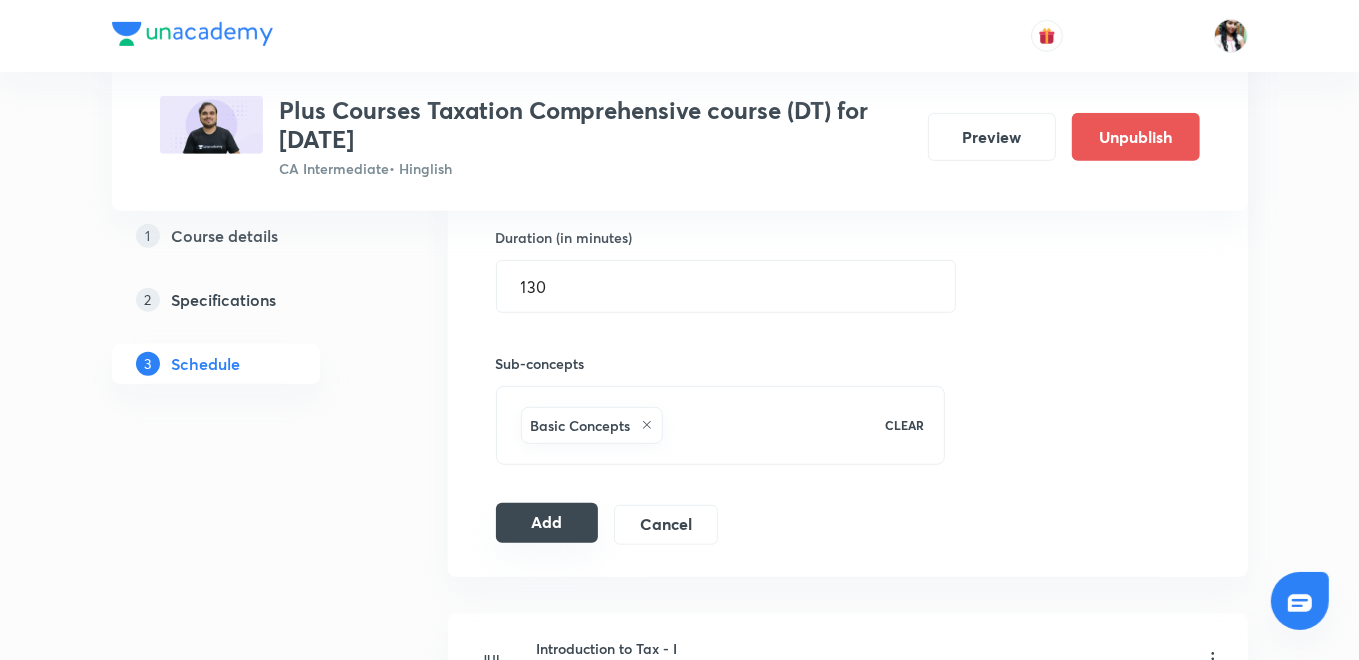click on "Add" at bounding box center (547, 523) 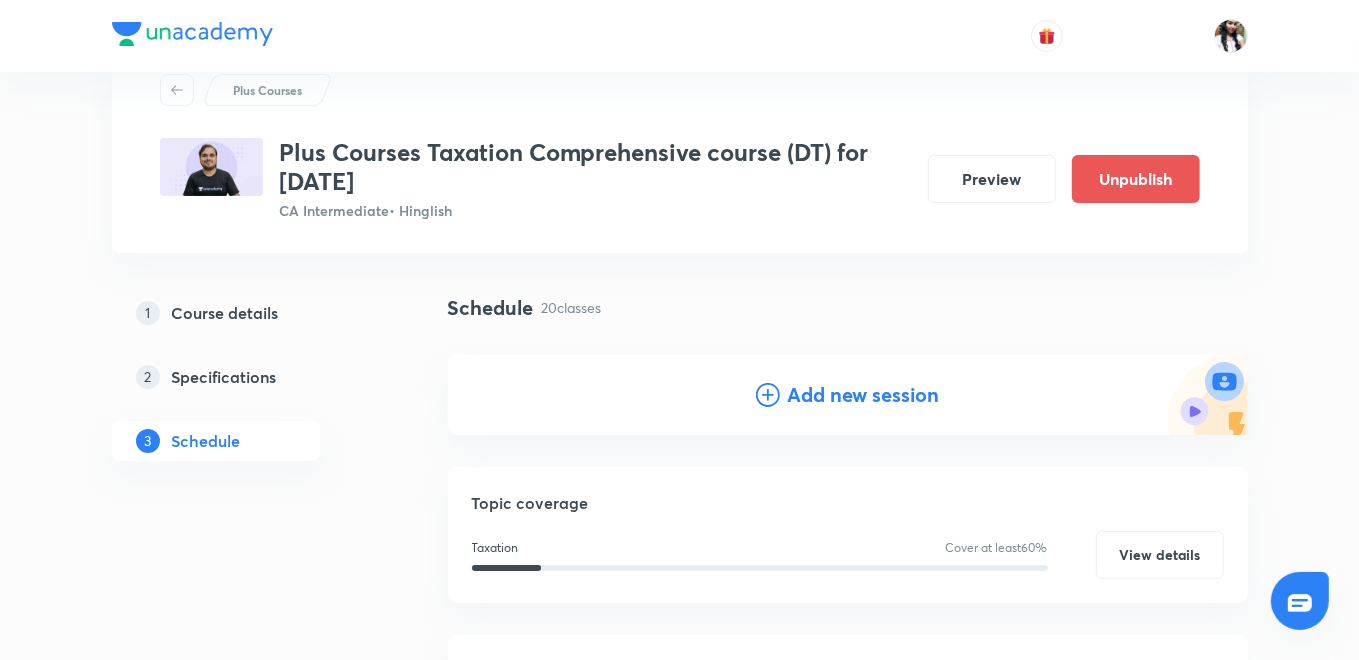 scroll, scrollTop: 0, scrollLeft: 0, axis: both 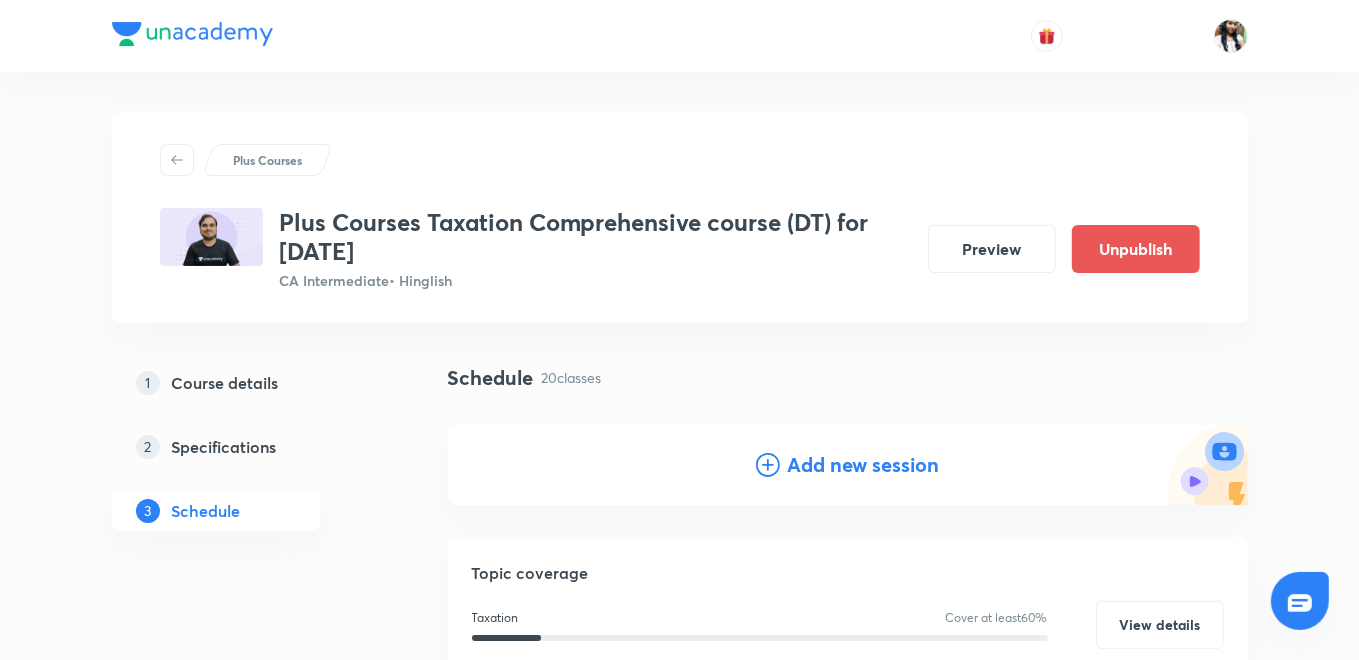 click on "Add new session" at bounding box center (864, 465) 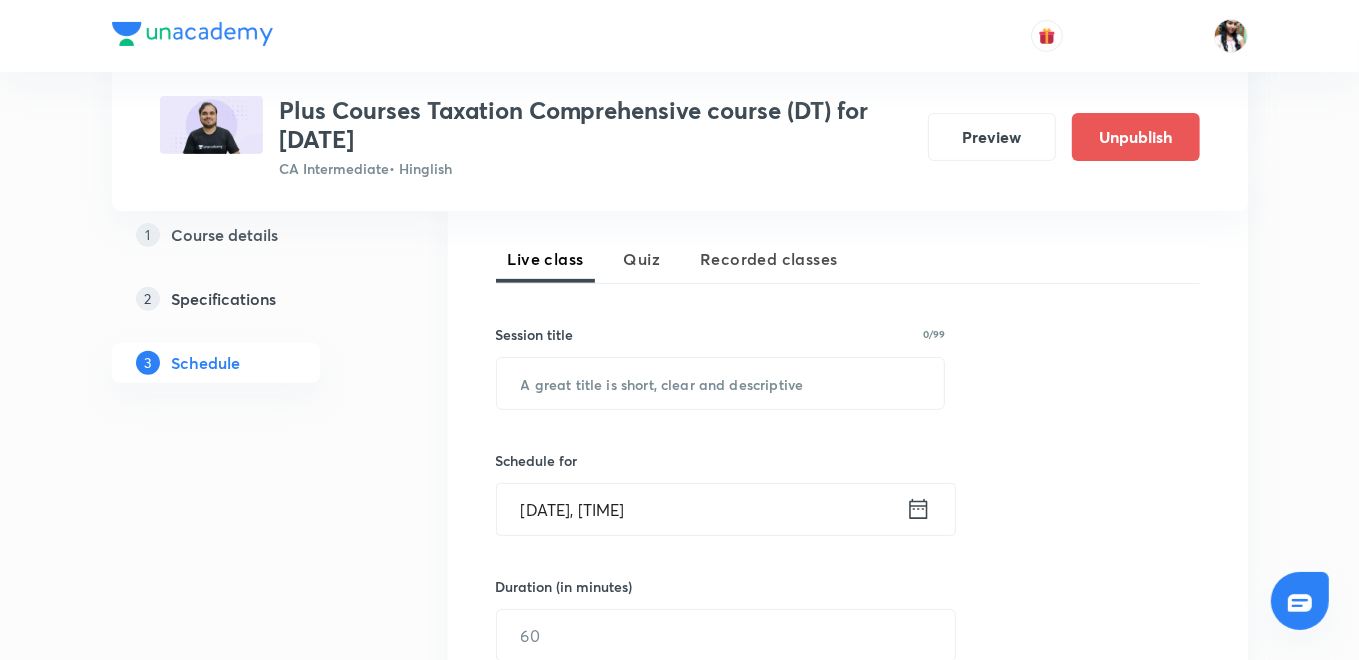 scroll, scrollTop: 444, scrollLeft: 0, axis: vertical 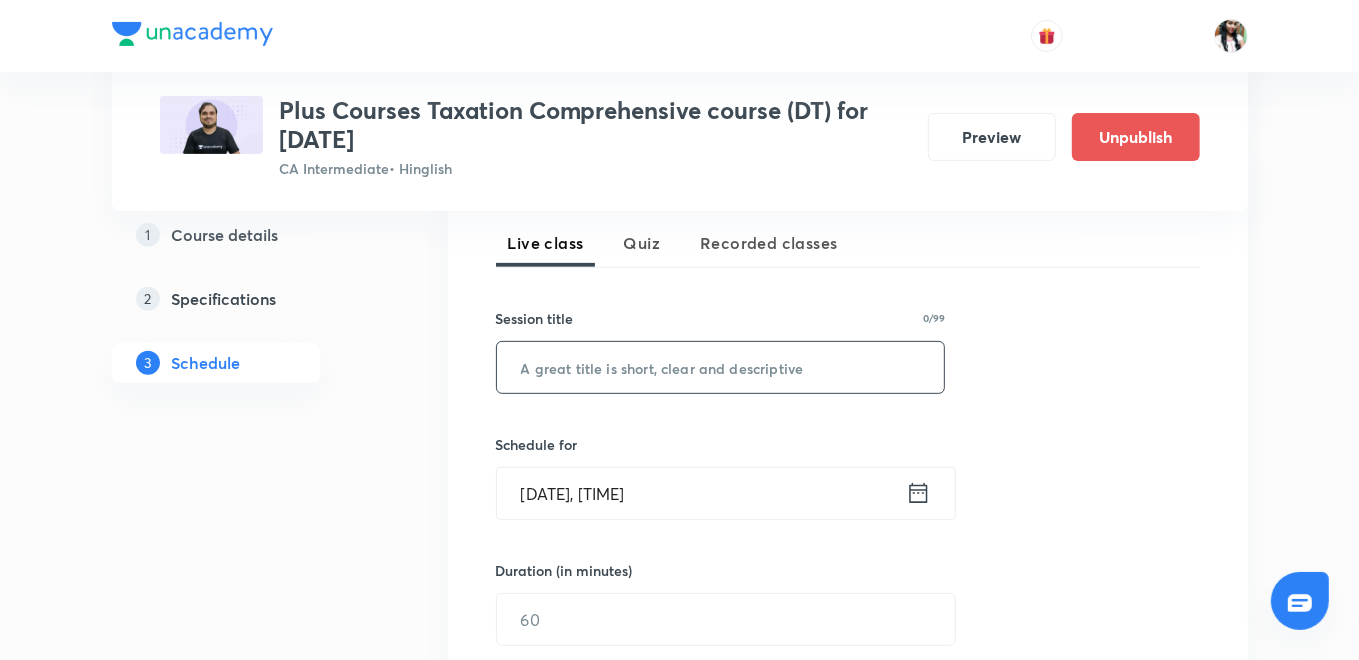 paste on "House Property - V" 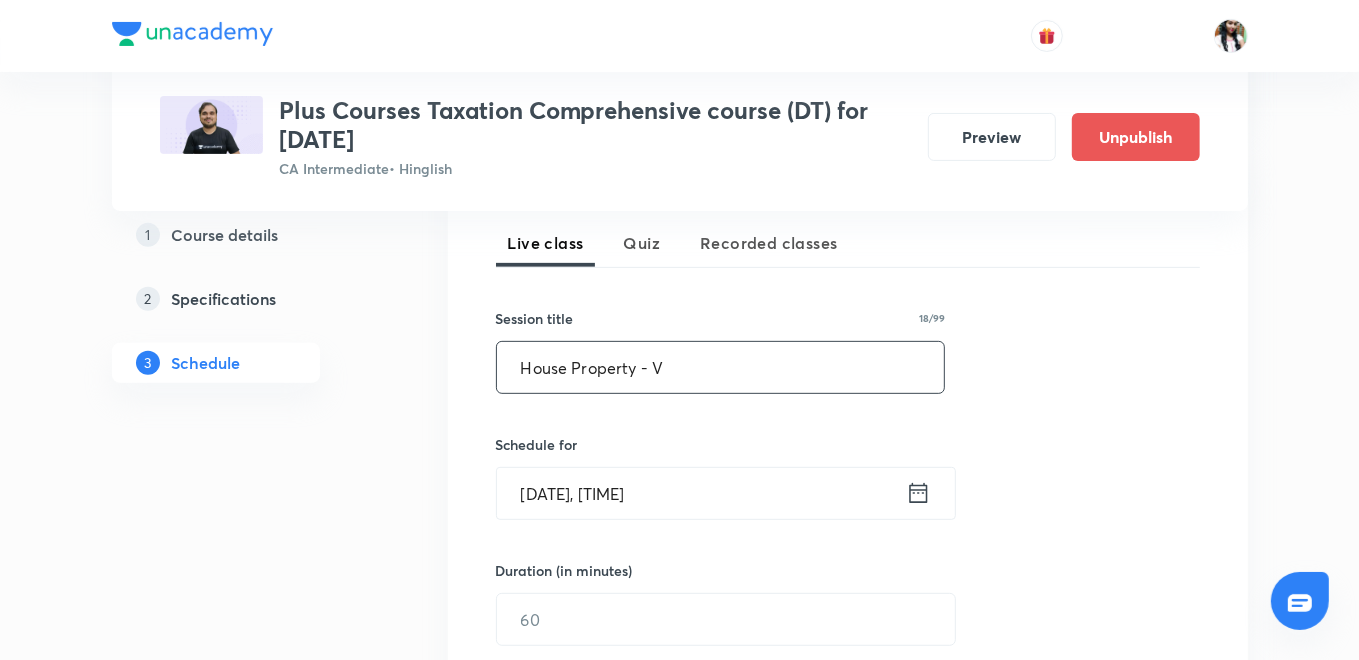 type on "House Property - V" 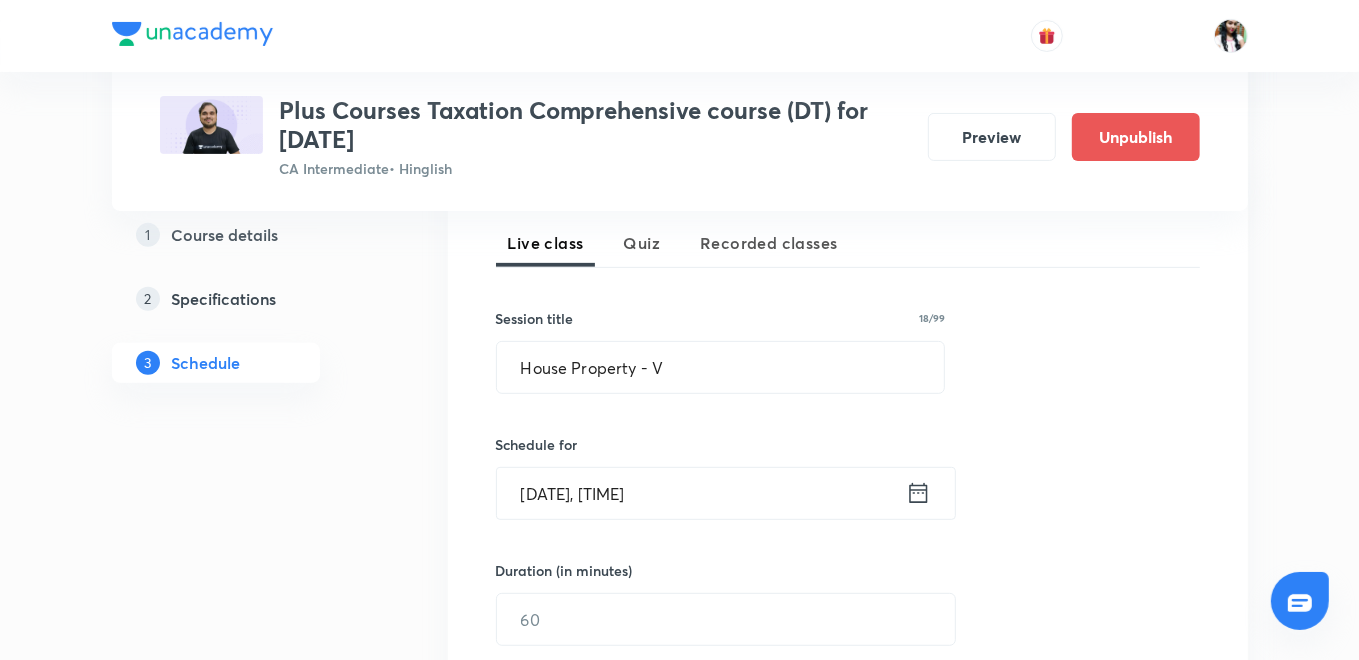 click 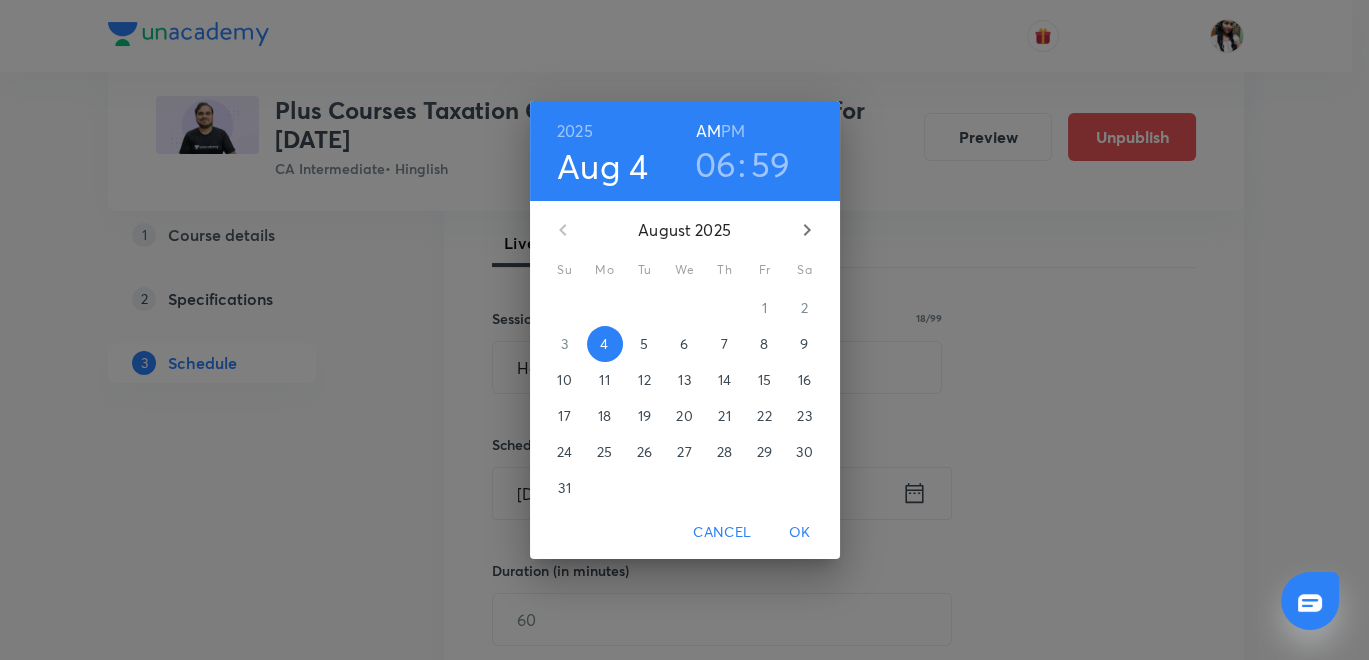 click on "11" at bounding box center (604, 380) 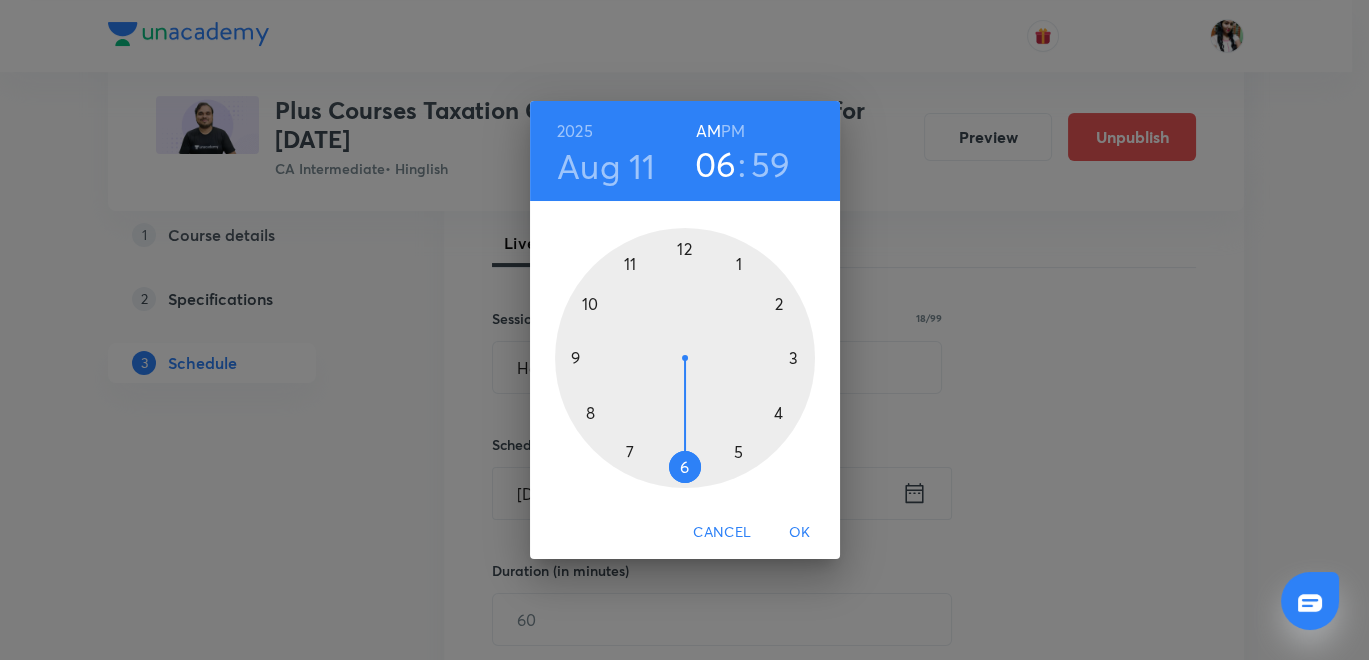 click on "PM" at bounding box center [733, 131] 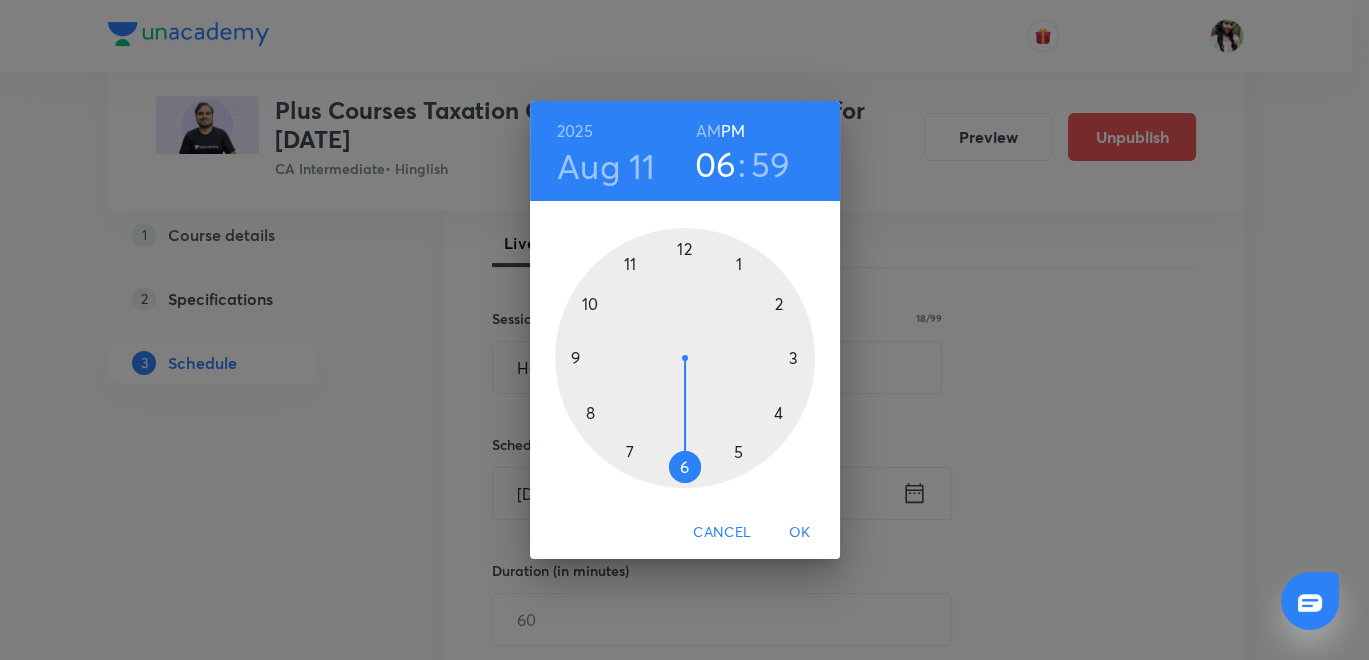 click at bounding box center [685, 358] 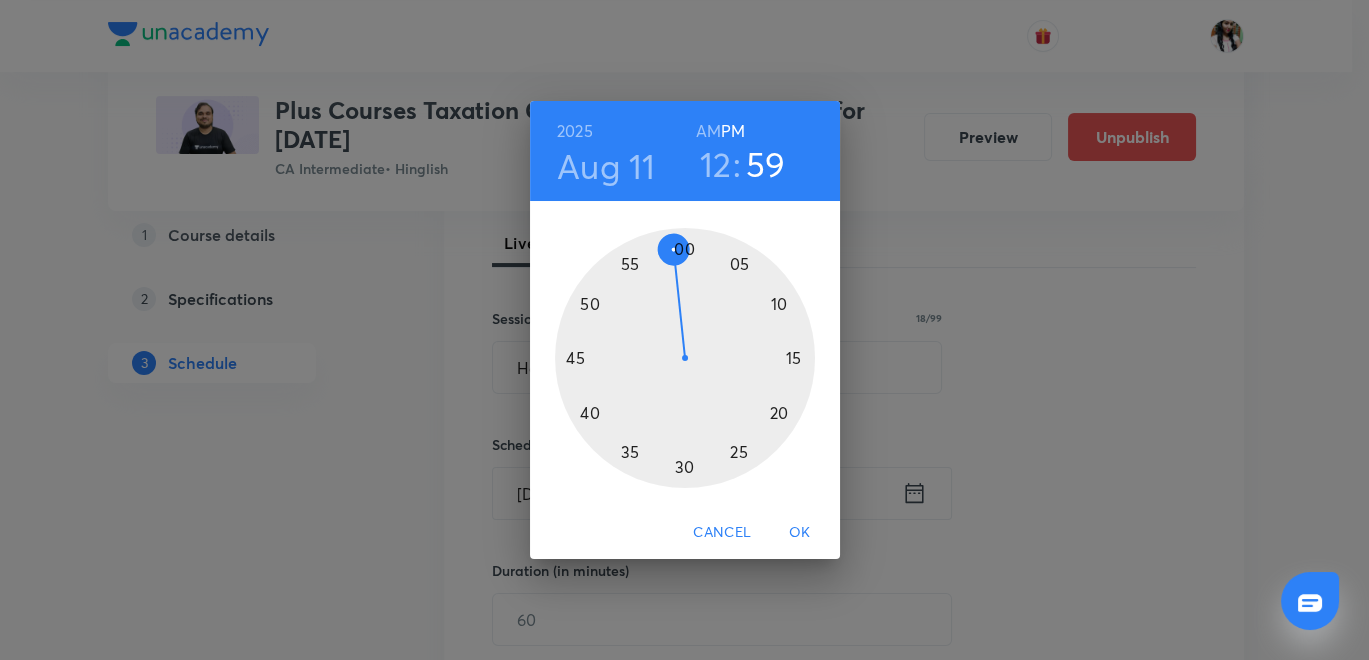 click at bounding box center [685, 358] 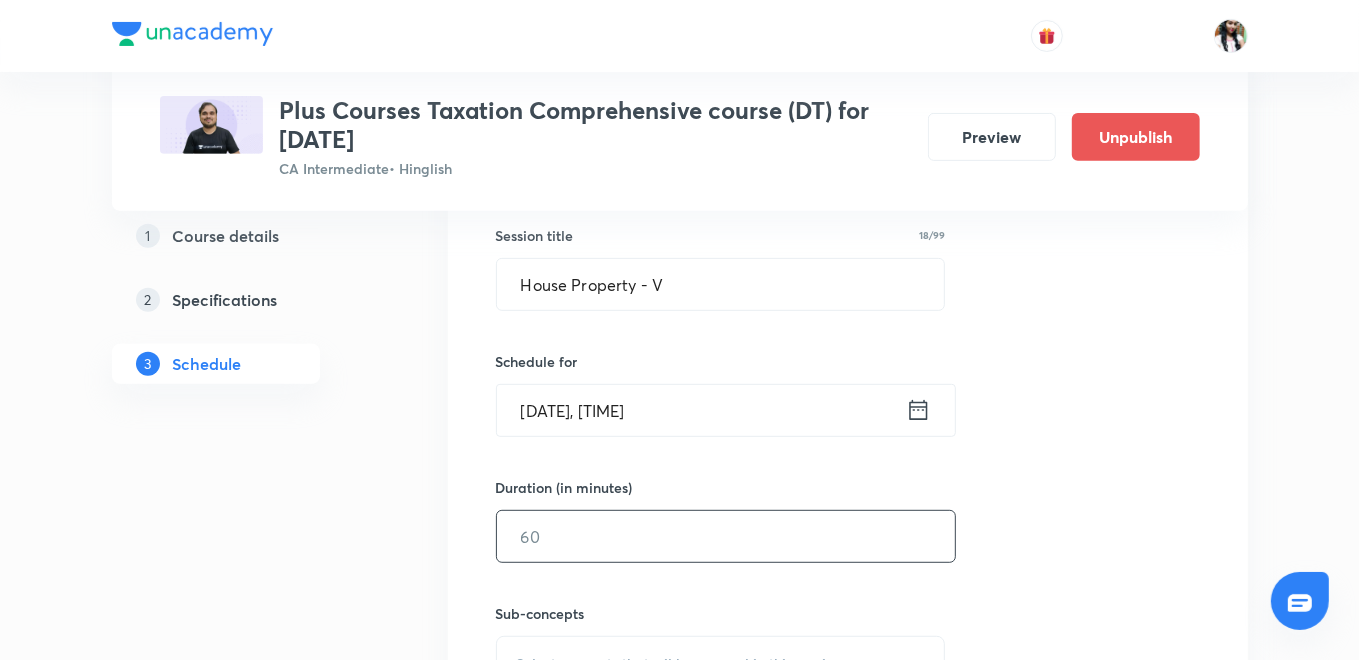 scroll, scrollTop: 555, scrollLeft: 0, axis: vertical 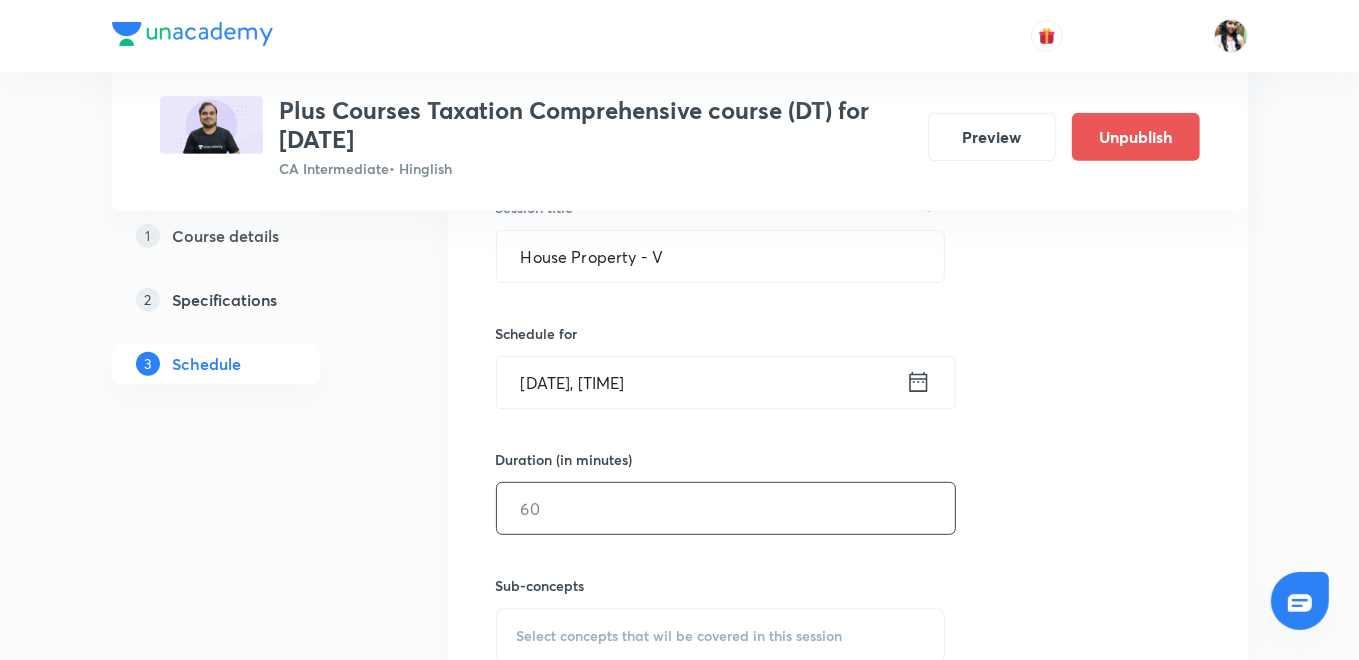 click at bounding box center (726, 508) 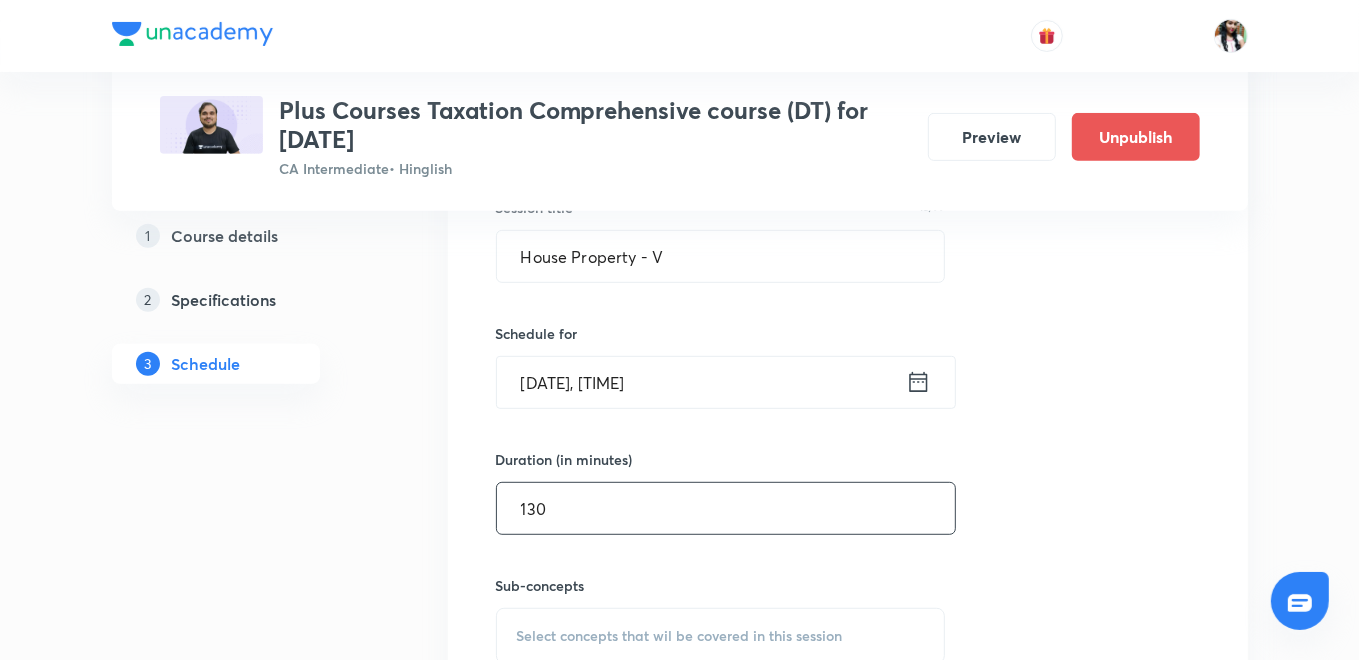 scroll, scrollTop: 888, scrollLeft: 0, axis: vertical 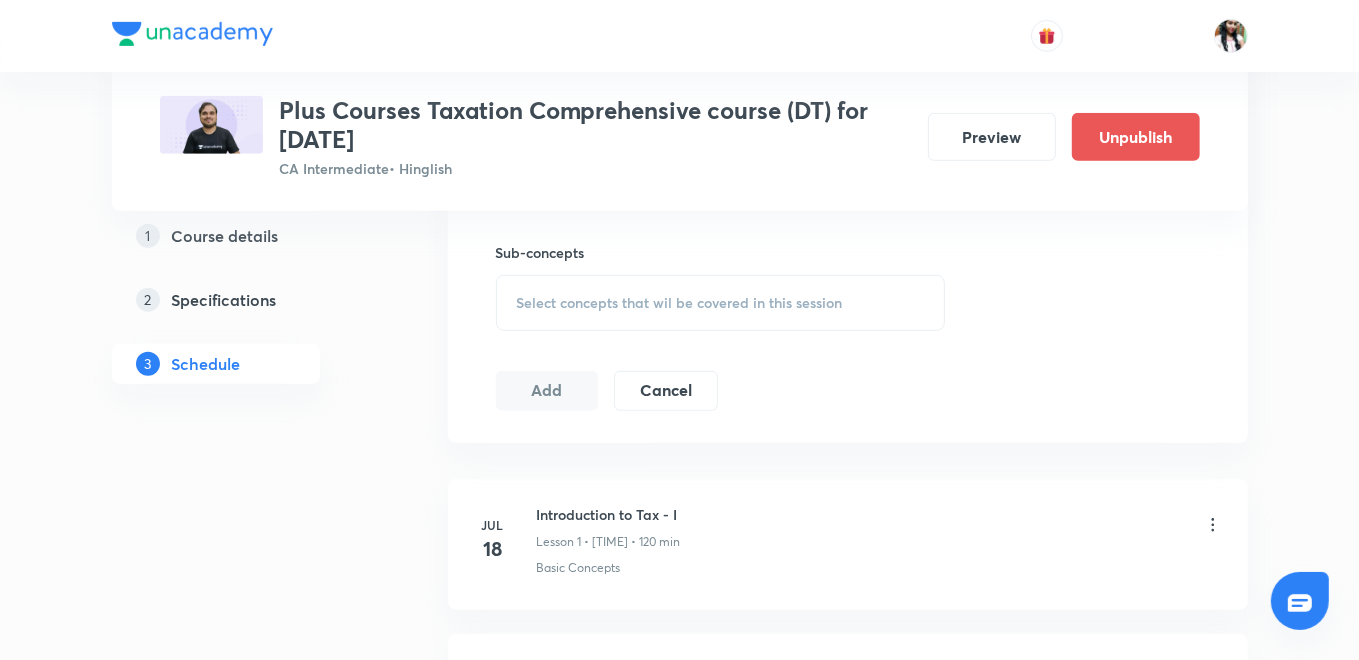 type on "130" 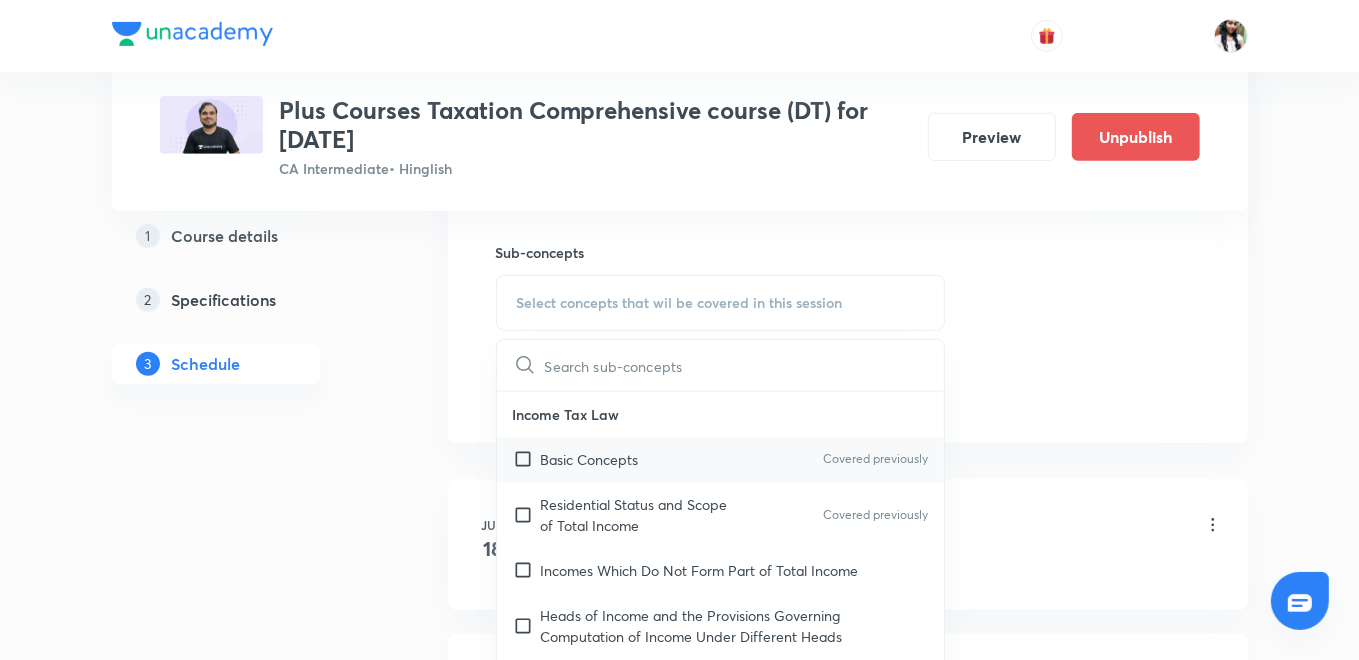 click on "Basic Concepts" at bounding box center [590, 459] 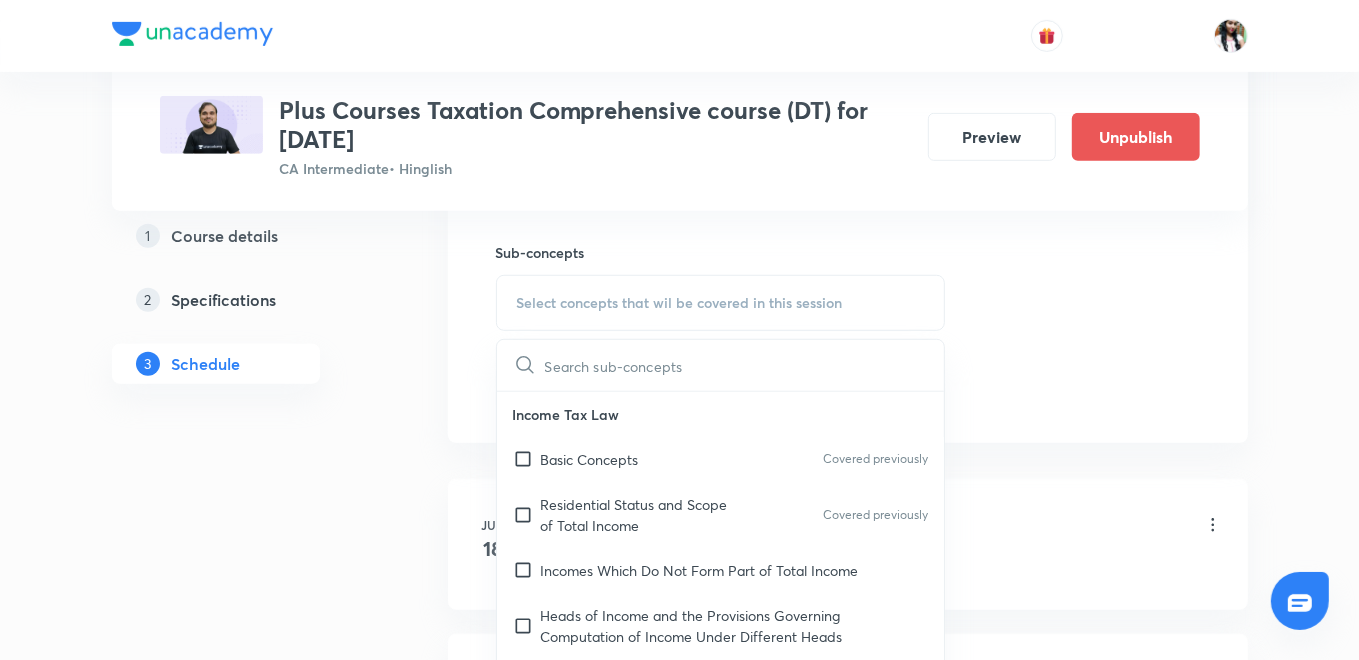 checkbox on "true" 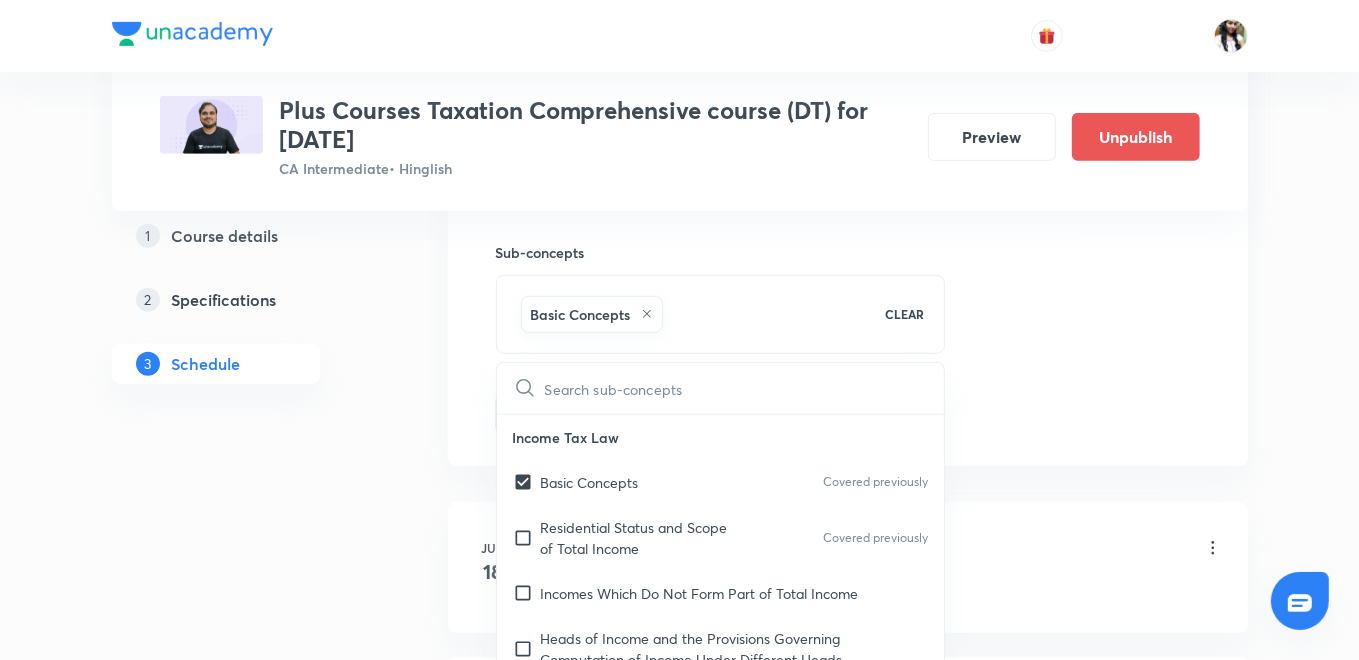 click on "Session  21 Live class Quiz Recorded classes Session title 18/99 House Property - V ​ Schedule for [DATE], [TIME] ​ Duration (in minutes) 130 ​ Sub-concepts Basic Concepts CLEAR ​ Income Tax Law Basic Concepts Covered previously Residential Status and Scope of Total Income Covered previously Incomes Which Do Not Form Part of Total Income Heads of Income and the Provisions Governing Computation of Income Under Different Heads Income of Other Persons Included in Assessee's Total Income Aggregation of Income; Set-off, or Carry Forward and Set-off of Losses Deductions from Gross Total Income Computation of Total Income and Tax Liability of Individuals Advance Tax Introduction to Tax Collection at Source Tax Deduction at Source Provisions for Filing Return of Income and Self-assessment  Income Tax Liability - Computation and Optimisation Indirect Taxes Concept of Indirect Taxes Goods and Services Tax (GST) Laws GST Accounts and Records Tax Deduction at Source and Collection of Tax at Source Add" at bounding box center [848, 81] 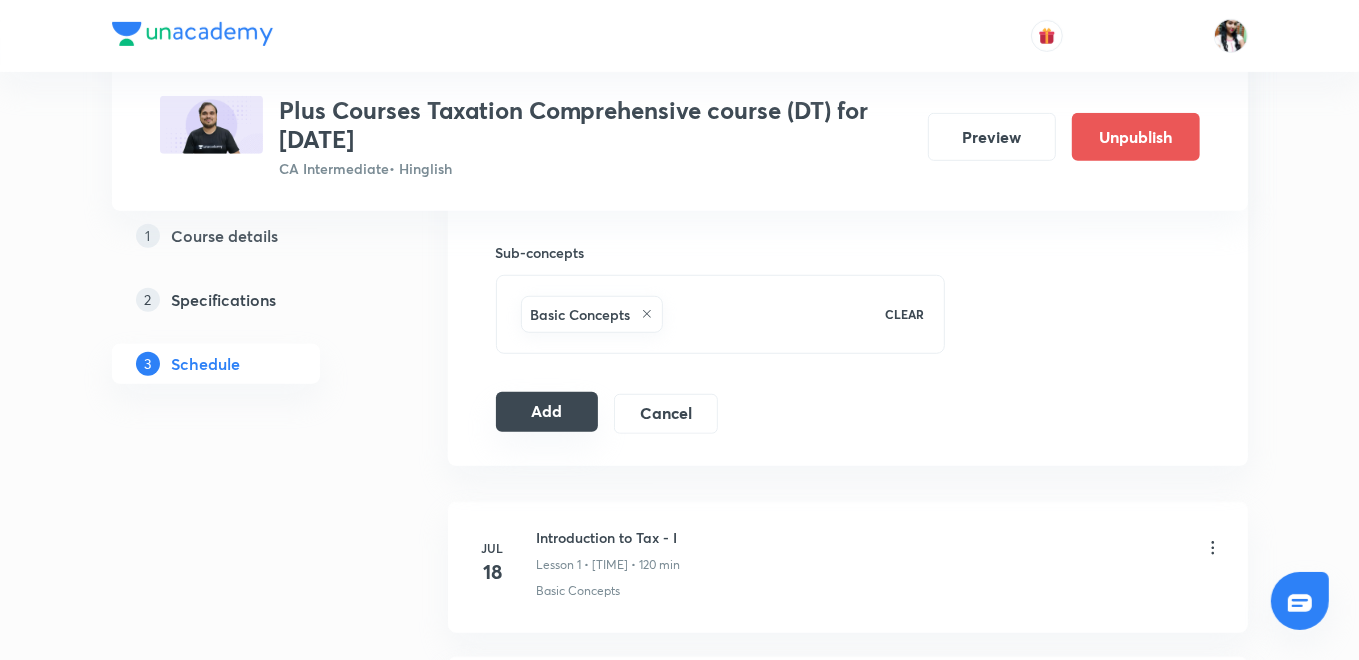 click on "Add" at bounding box center (547, 412) 